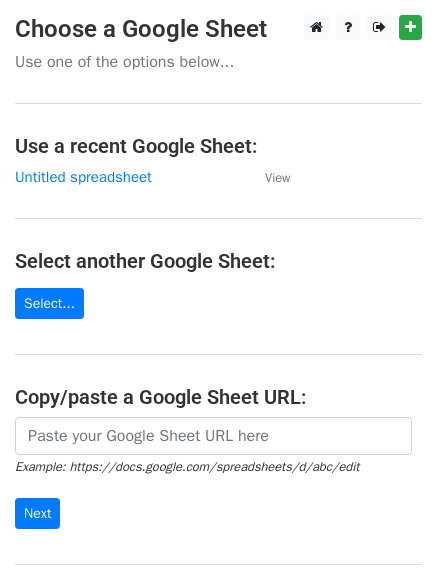 scroll, scrollTop: 0, scrollLeft: 0, axis: both 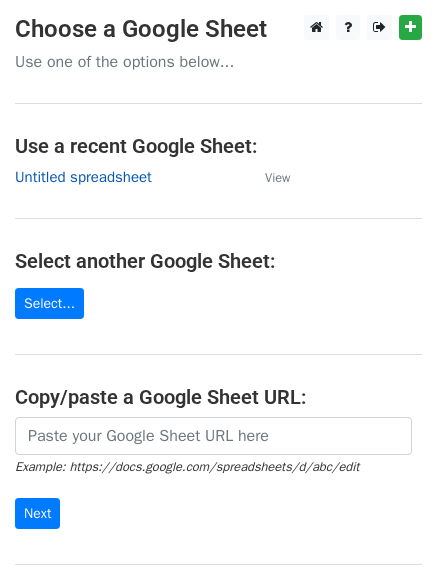click on "Untitled spreadsheet" at bounding box center [83, 177] 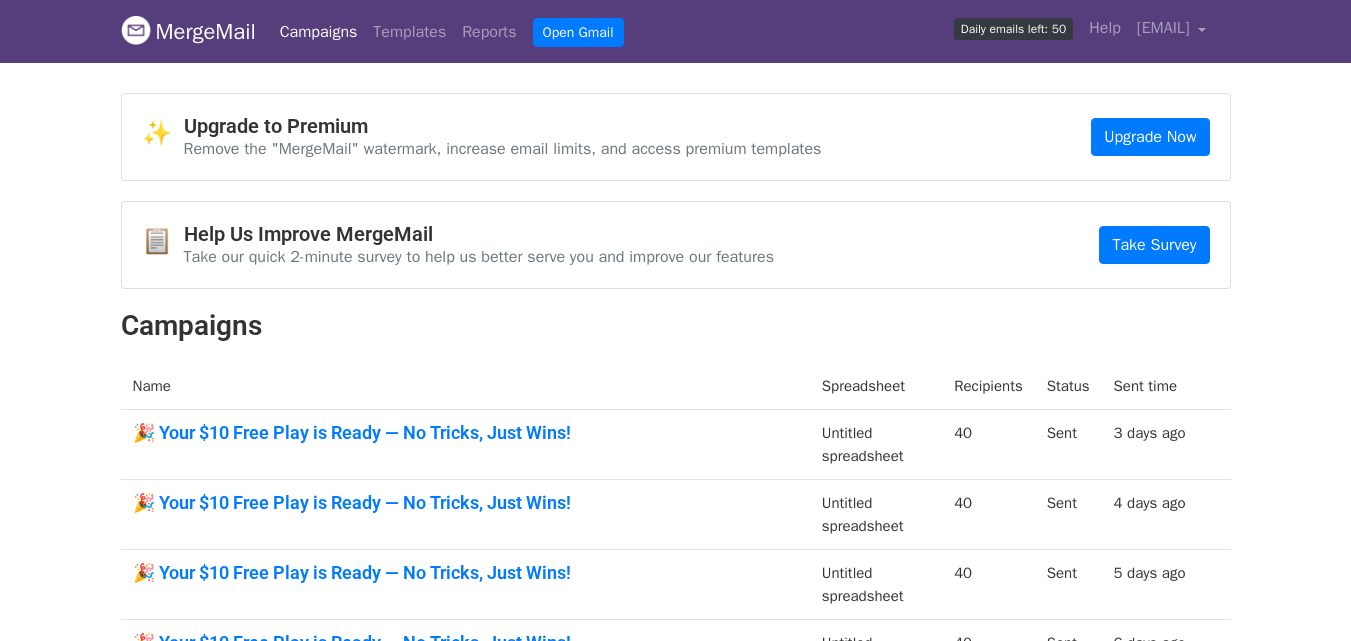 scroll, scrollTop: 0, scrollLeft: 0, axis: both 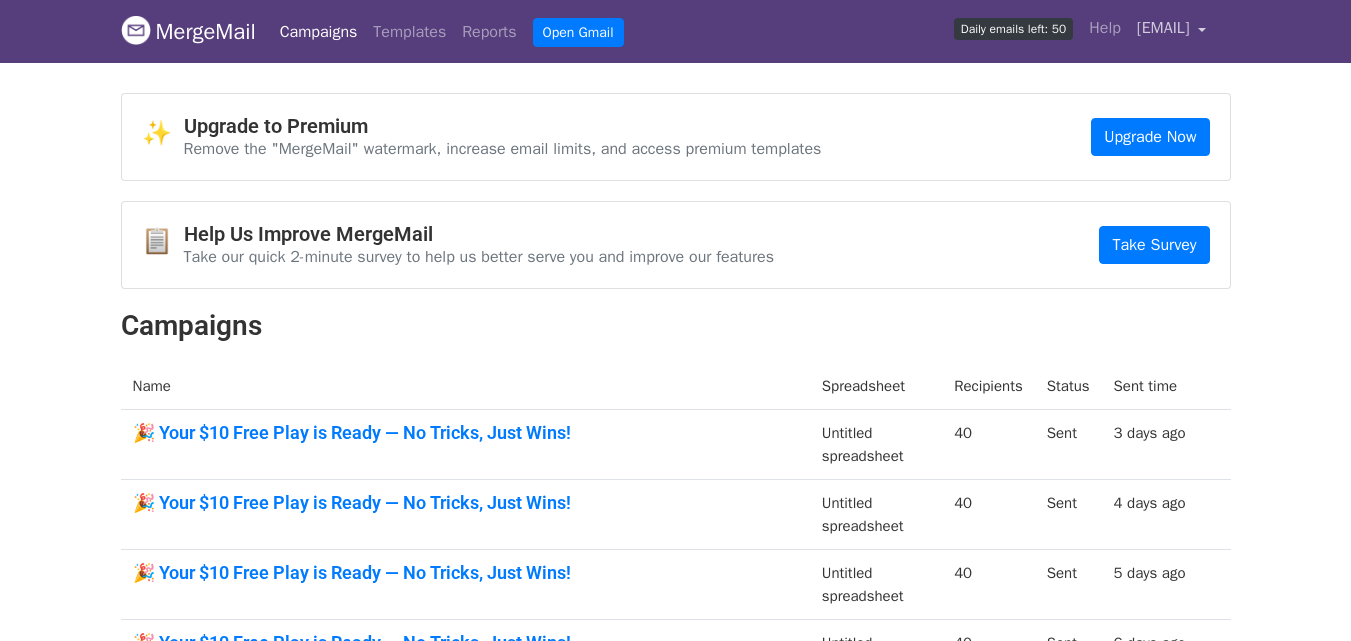 click on "miahenry326@gmail.com" at bounding box center (1172, 31) 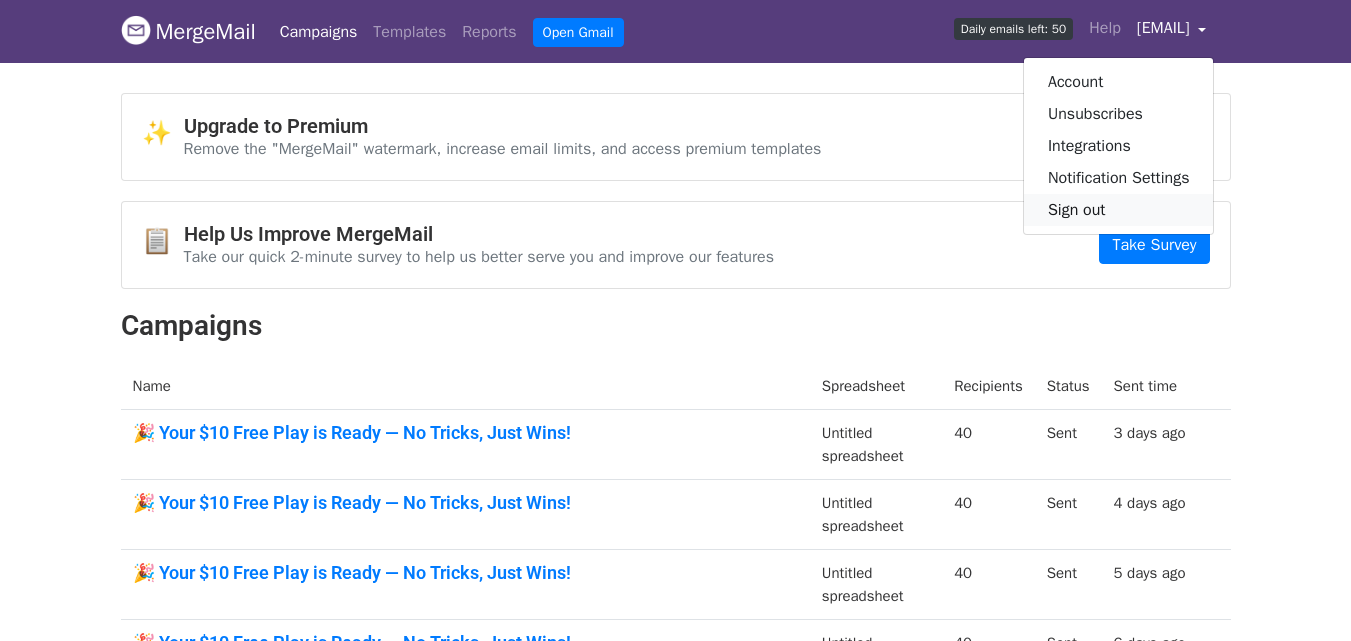 click on "Sign out" at bounding box center (1119, 210) 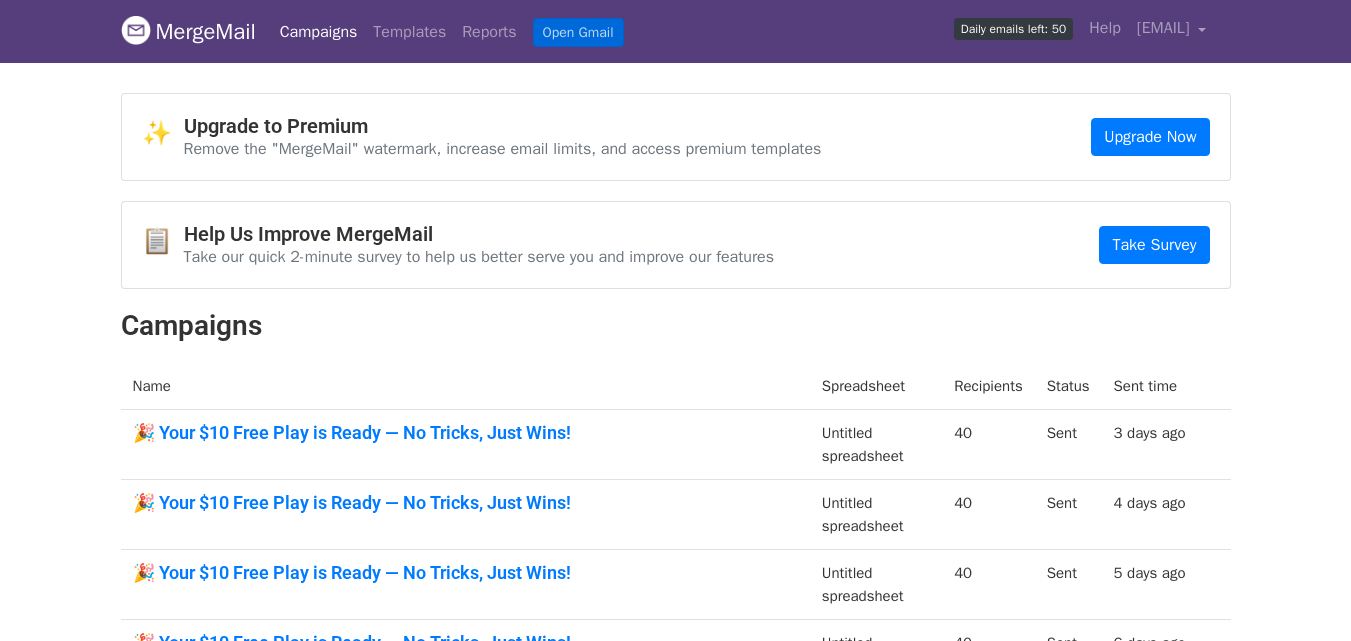 scroll, scrollTop: 0, scrollLeft: 0, axis: both 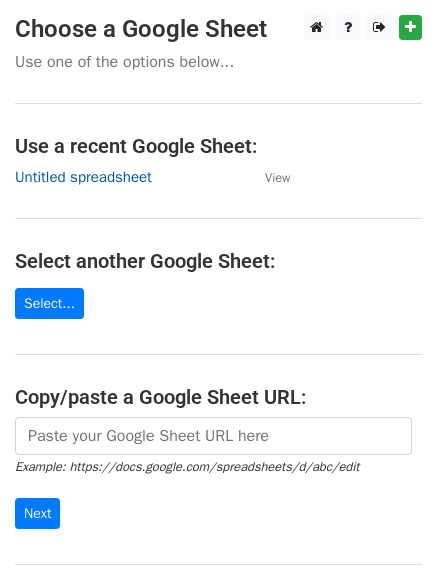drag, startPoint x: 123, startPoint y: 189, endPoint x: 123, endPoint y: 168, distance: 21 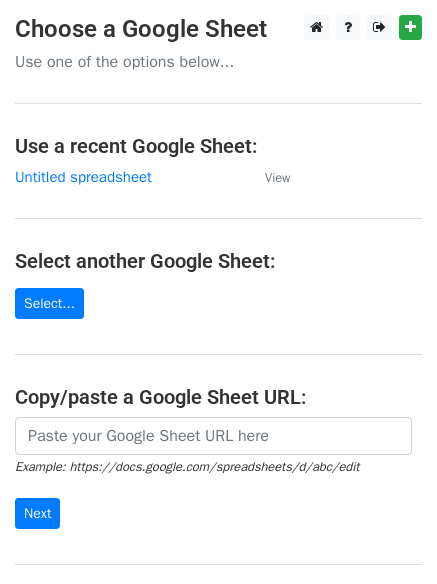 click on "Choose a Google Sheet
Use one of the options below...
Use a recent Google Sheet:
Untitled spreadsheet
View
Select another Google Sheet:
Select...
Copy/paste a Google Sheet URL:
Example:
https://docs.google.com/spreadsheets/d/abc/edit
Next
Google Sheets
Need help?
Help
×
Why do I need to copy/paste a Google Sheet URL?
Normally, MergeMail would show you a list of your Google Sheets to choose from, but because you didn't allow MergeMail access to your Google Drive, it cannot show you a list of your Google Sheets. You can read more about permissions in our  support pages .
If you'd like to see a list of your Google Sheets, you'll need to  sign out of MergeMail  and then sign back in and allow access to your Google Drive.
Are your recipients in a CSV or Excel file?
Import your CSV or Excel file into a Google Sheet  then try again.
Need help with something else?
," at bounding box center (218, 325) 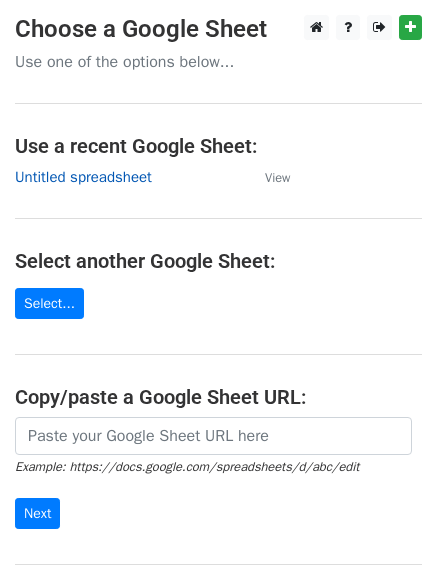click on "Untitled spreadsheet" at bounding box center [83, 177] 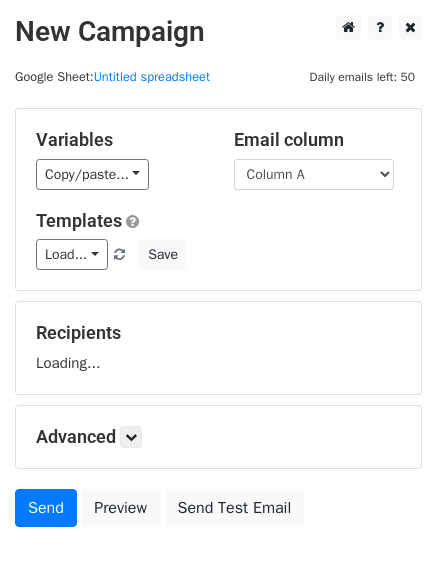 scroll, scrollTop: 0, scrollLeft: 0, axis: both 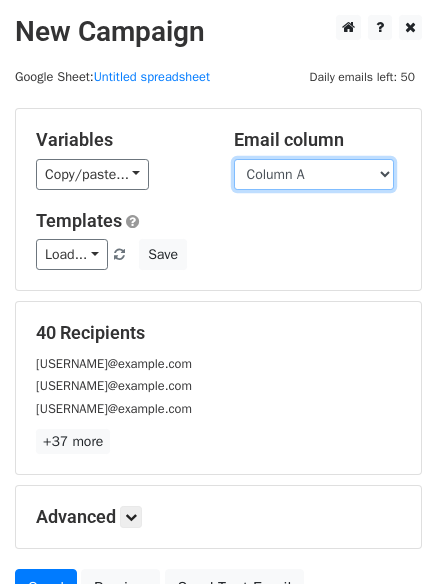 click on "Column A
Column B
Column C
Column D
Column E
Column F" at bounding box center [314, 174] 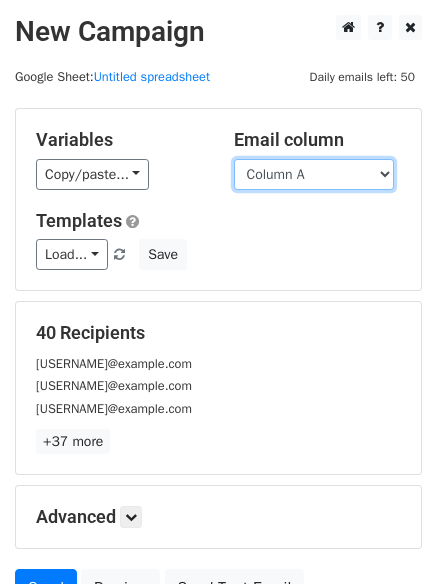 click on "Column A
Column B
Column C
Column D
Column E
Column F" at bounding box center [314, 174] 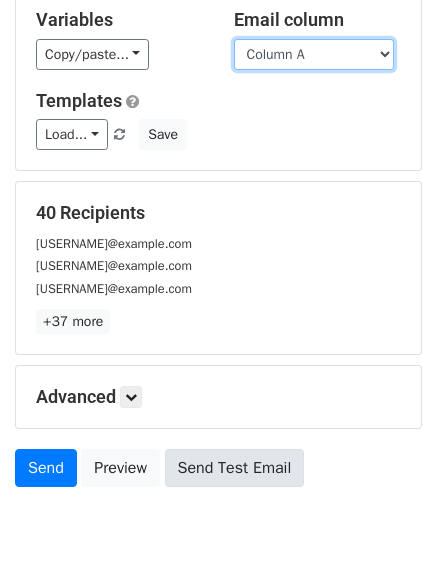 scroll, scrollTop: 193, scrollLeft: 0, axis: vertical 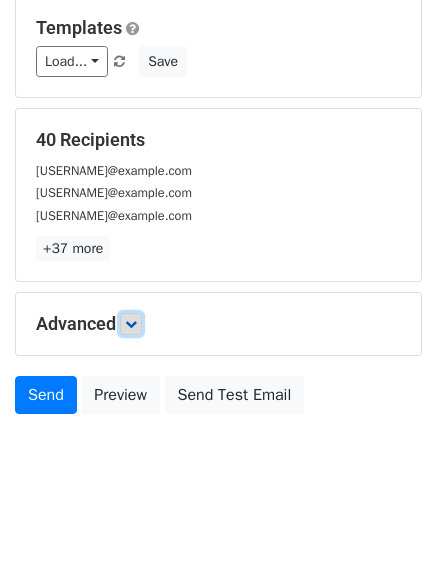 click at bounding box center [131, 324] 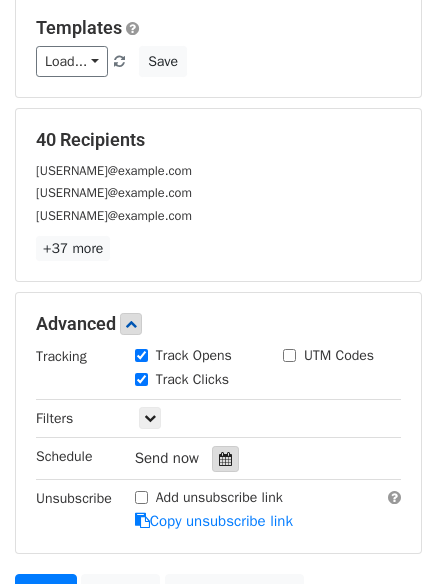 click at bounding box center [225, 459] 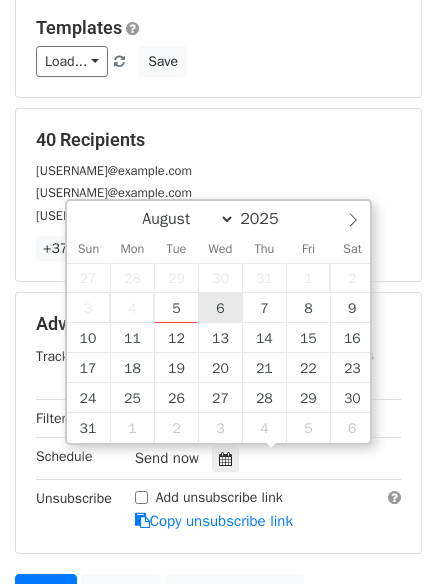 type on "2025-08-06 12:00" 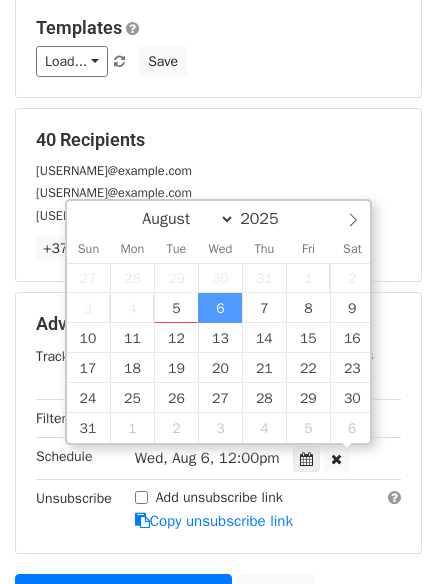 scroll, scrollTop: 1, scrollLeft: 0, axis: vertical 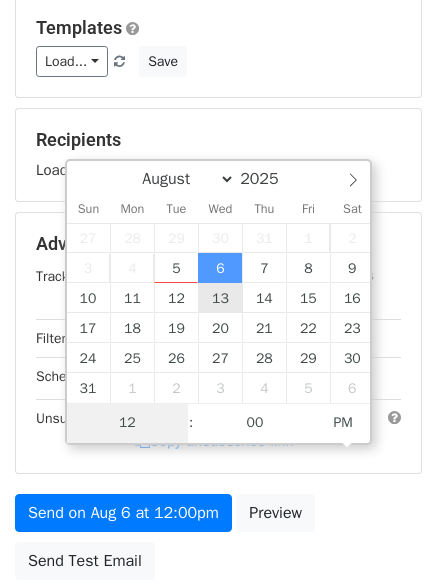 type on "1" 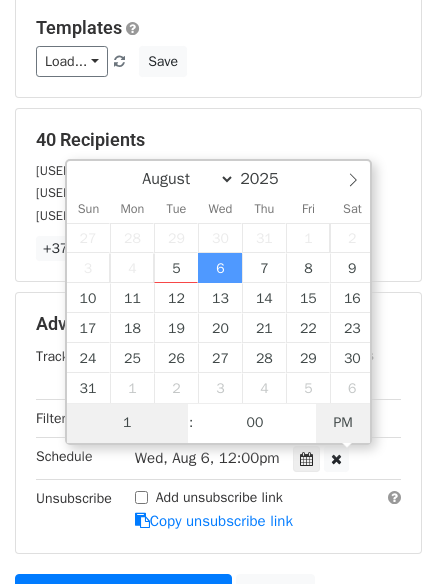 type on "2025-08-06 01:00" 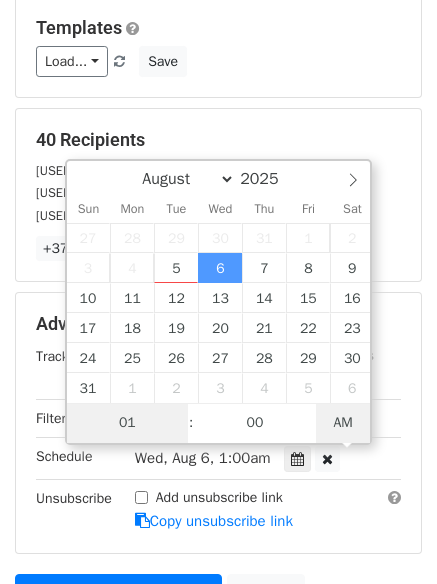 click on "AM" at bounding box center (343, 423) 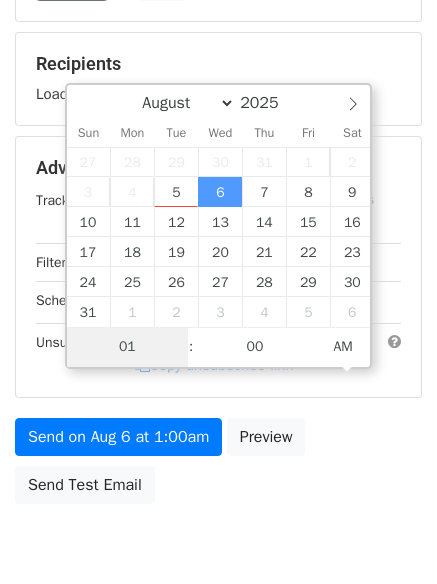 scroll, scrollTop: 357, scrollLeft: 0, axis: vertical 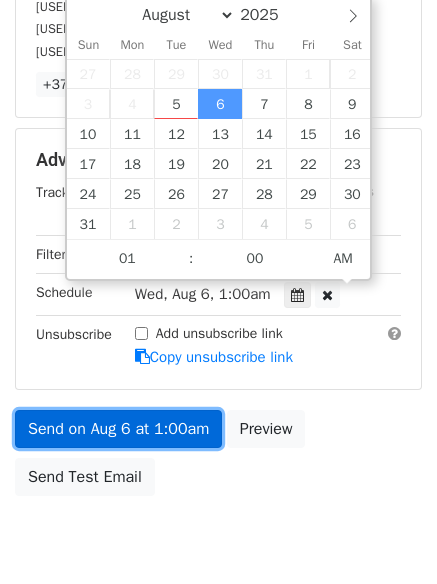 click on "Send on Aug 6 at 1:00am" at bounding box center (118, 429) 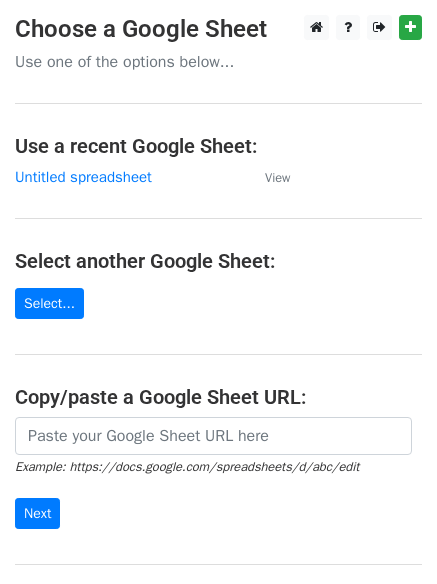 scroll, scrollTop: 0, scrollLeft: 0, axis: both 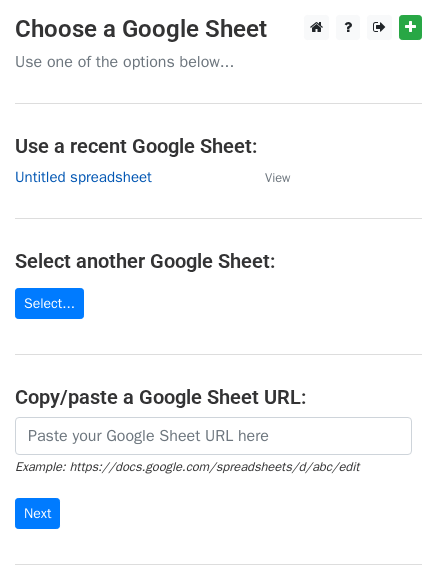 click on "Untitled spreadsheet" at bounding box center [83, 177] 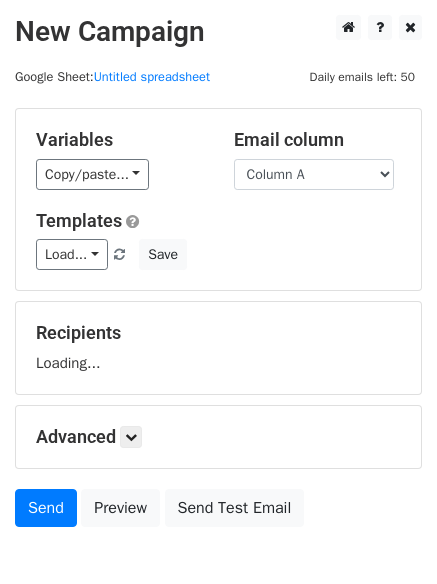 scroll, scrollTop: 0, scrollLeft: 0, axis: both 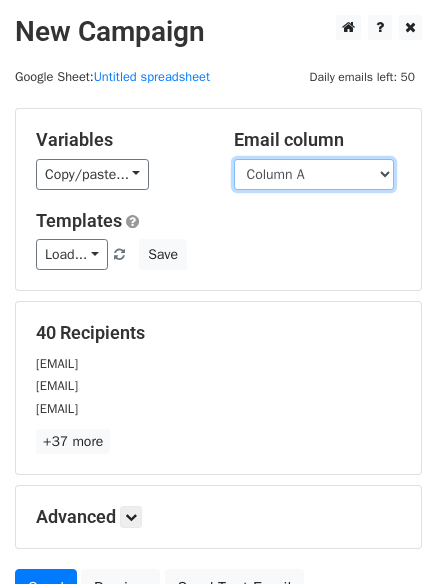 click on "Column A
Column B
Column C
Column D
Column E
Column F" at bounding box center [314, 174] 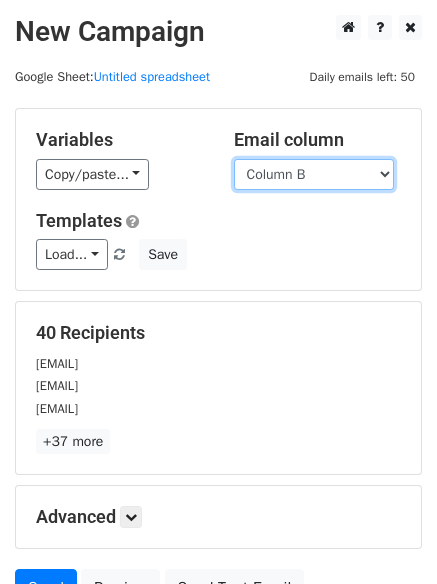 click on "Column A
Column B
Column C
Column D
Column E
Column F" at bounding box center [314, 174] 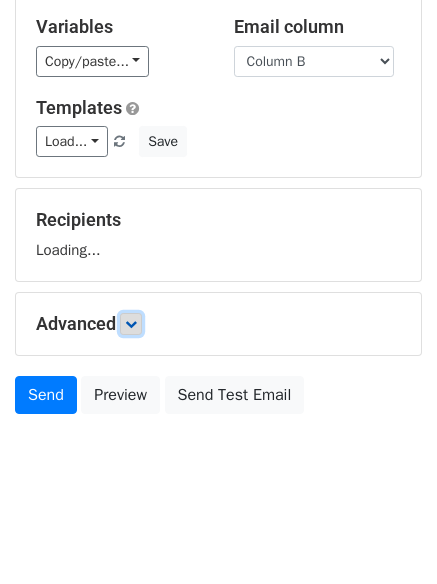 click at bounding box center (131, 324) 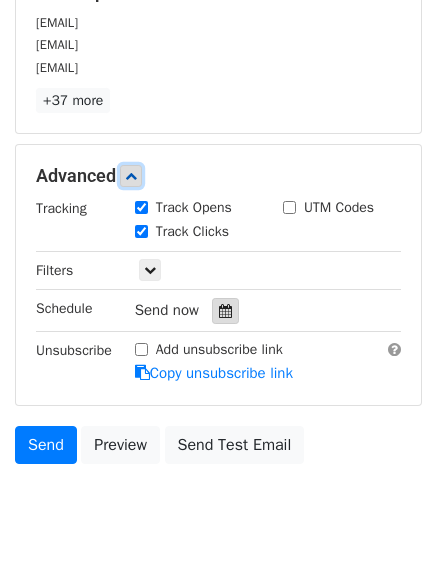 scroll, scrollTop: 343, scrollLeft: 0, axis: vertical 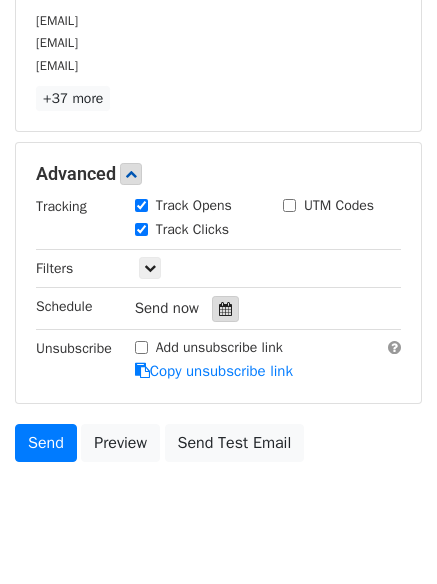 click at bounding box center (225, 309) 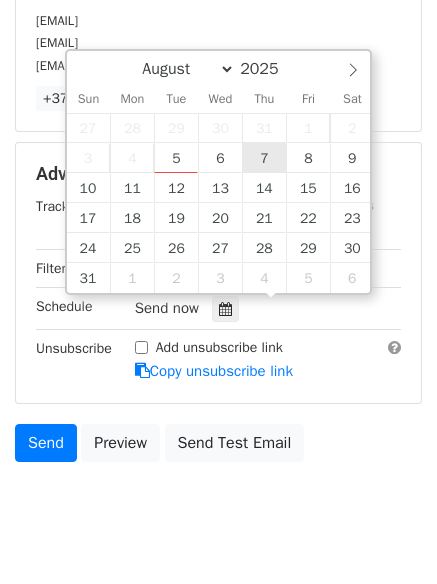 type on "2025-08-07 12:00" 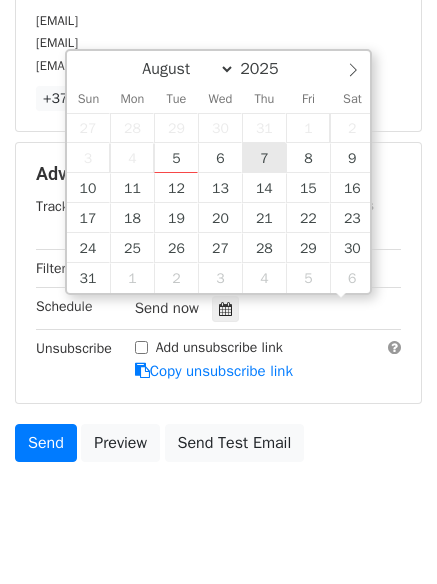 scroll, scrollTop: 1, scrollLeft: 0, axis: vertical 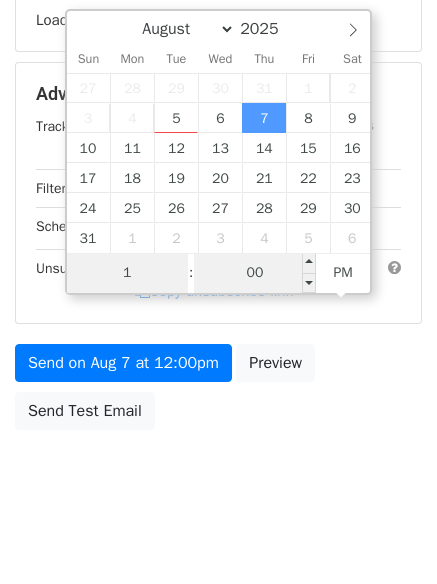 type on "1" 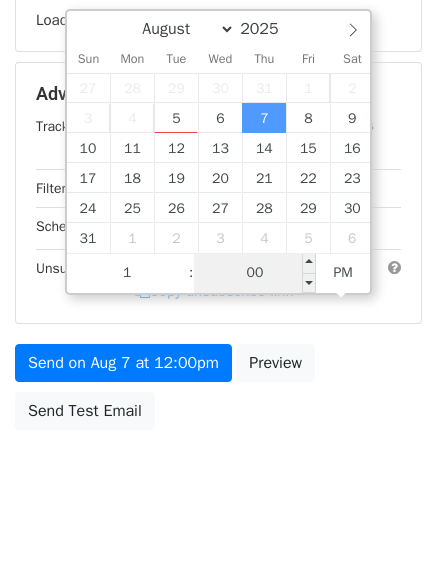 type on "2025-08-07 13:00" 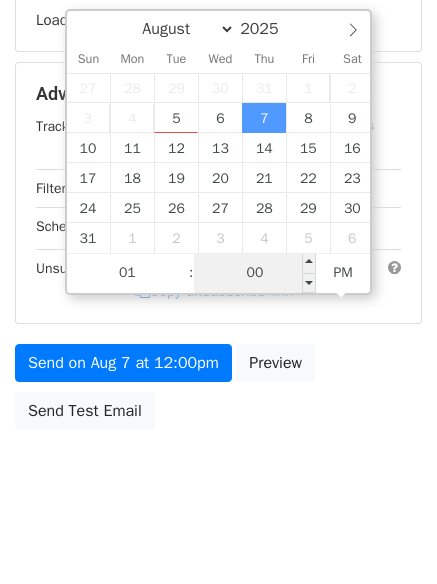 click on "00" at bounding box center [255, 273] 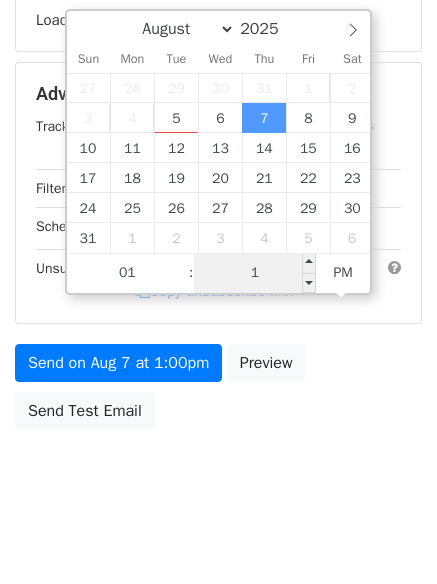 type on "11" 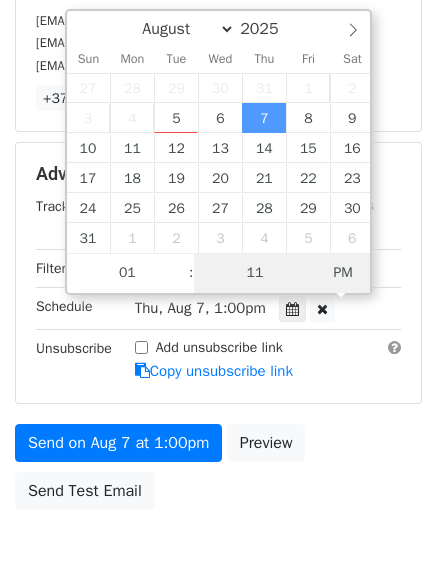 type on "2025-08-07 01:11" 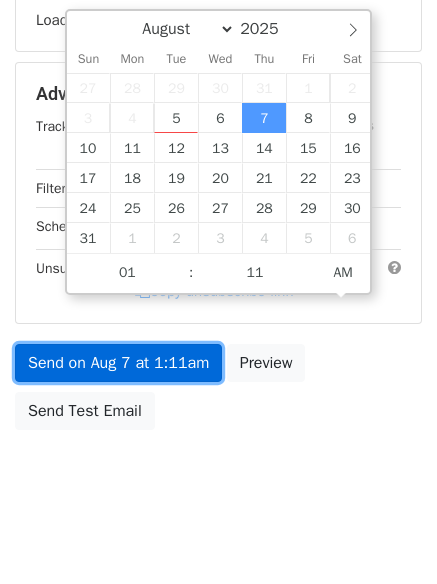click on "Send on Aug 7 at 1:11am" at bounding box center [118, 363] 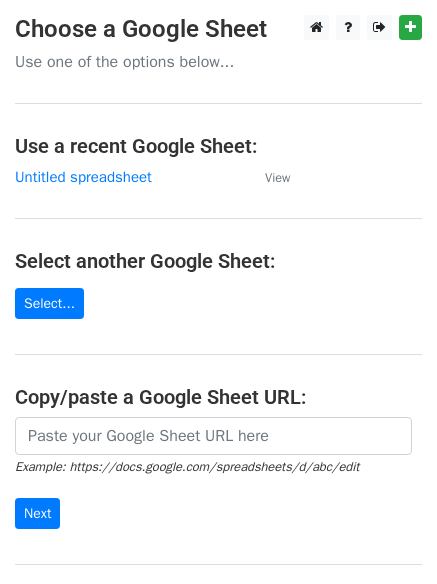 scroll, scrollTop: 0, scrollLeft: 0, axis: both 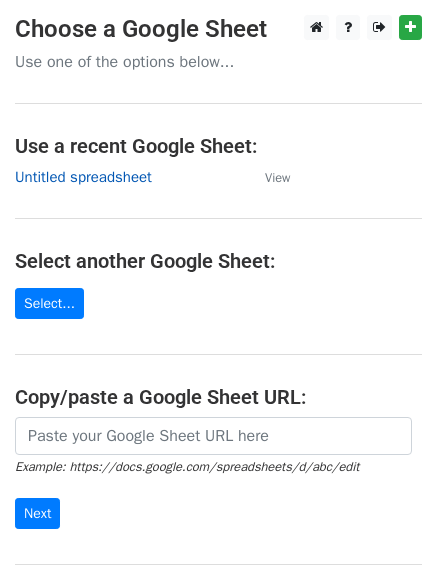 click on "Untitled spreadsheet" at bounding box center (83, 177) 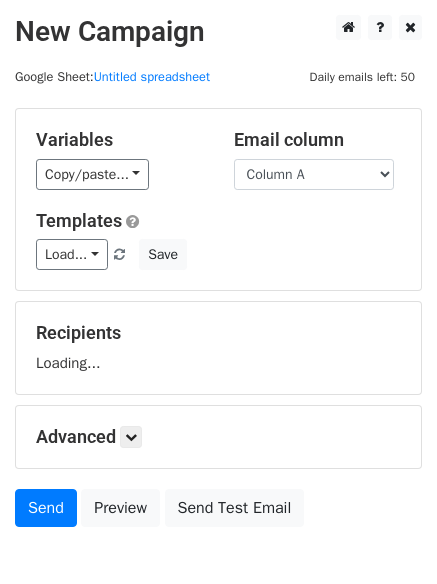 scroll, scrollTop: 0, scrollLeft: 0, axis: both 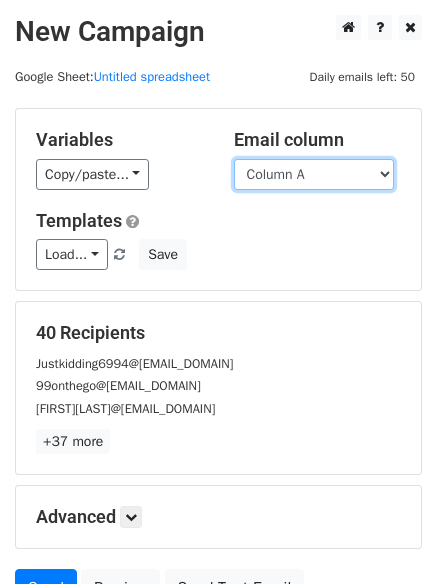 click on "Column A
Column B
Column C
Column D
Column E
Column F" at bounding box center (314, 174) 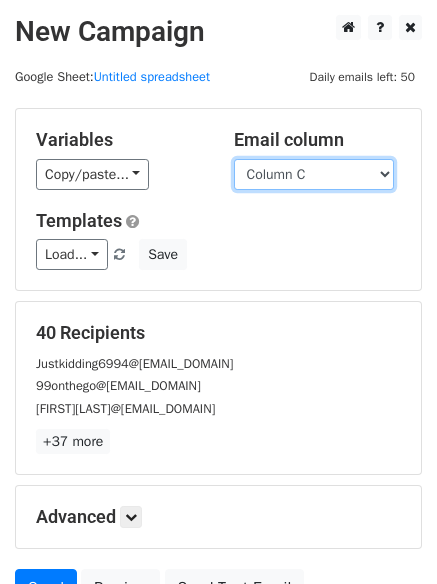 click on "Column A
Column B
Column C
Column D
Column E
Column F" at bounding box center (314, 174) 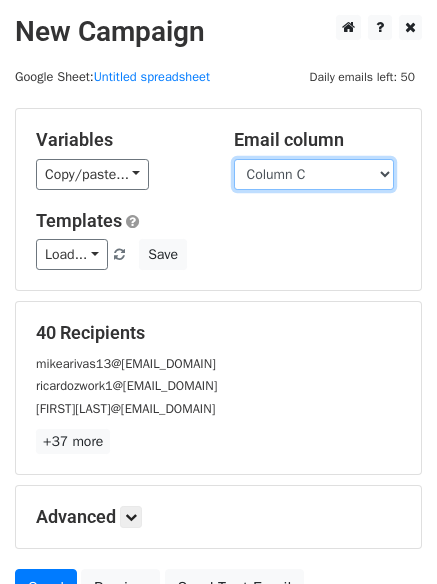 scroll, scrollTop: 193, scrollLeft: 0, axis: vertical 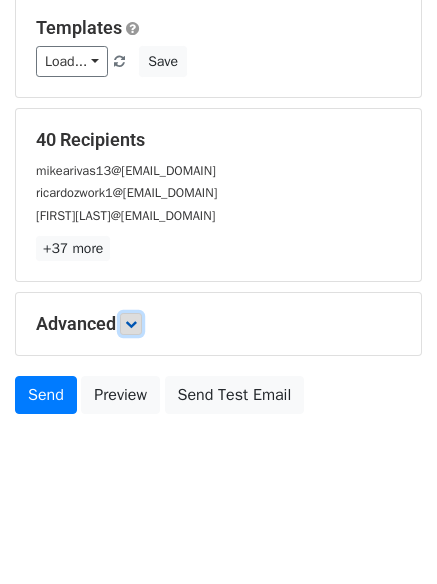 click at bounding box center (131, 324) 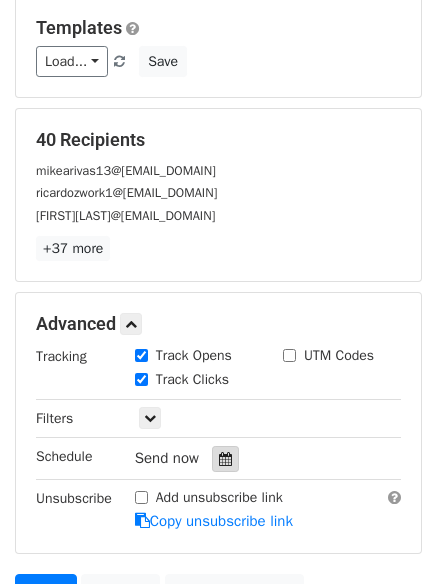 click at bounding box center (225, 459) 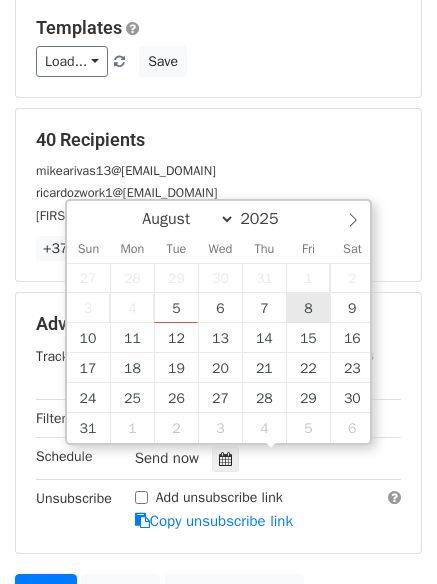 type on "2025-08-08 12:00" 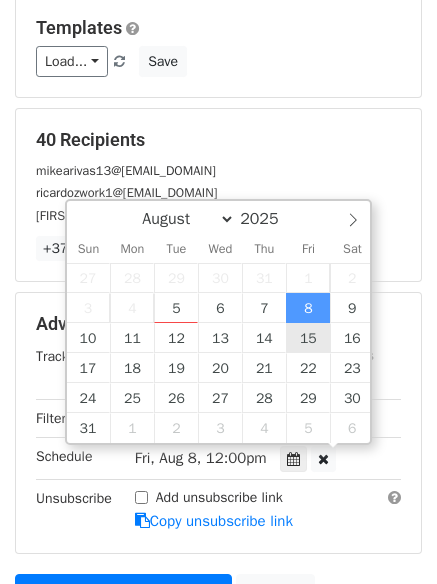 scroll, scrollTop: 1, scrollLeft: 0, axis: vertical 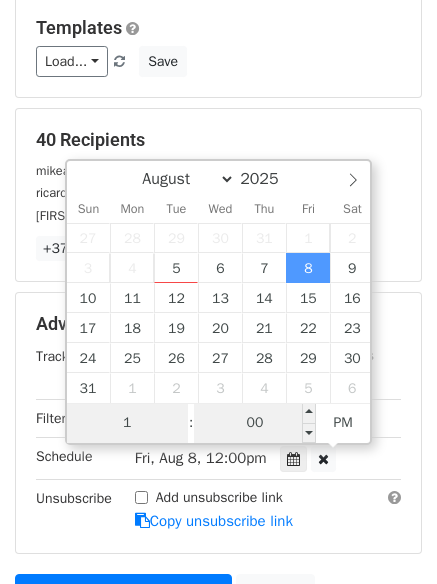type on "1" 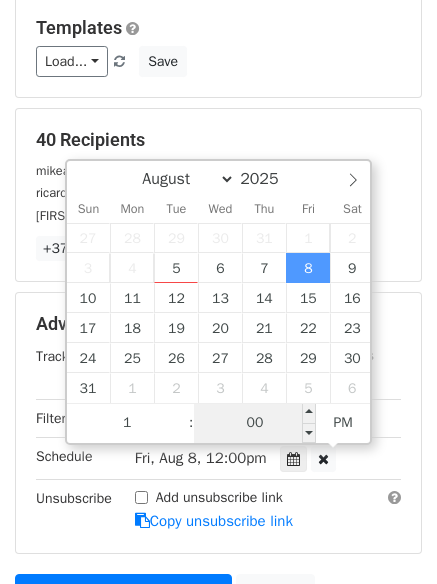 type on "2025-08-08 13:00" 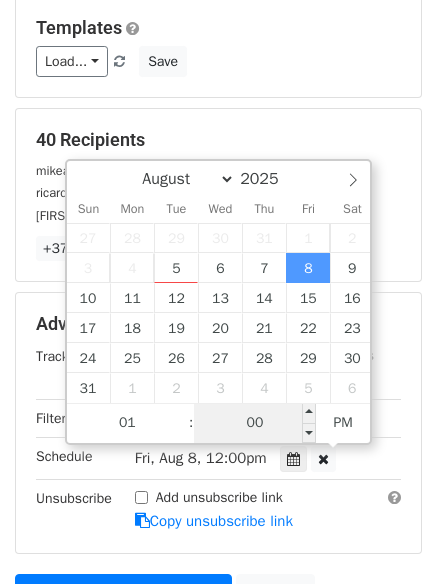 click on "00" at bounding box center [255, 423] 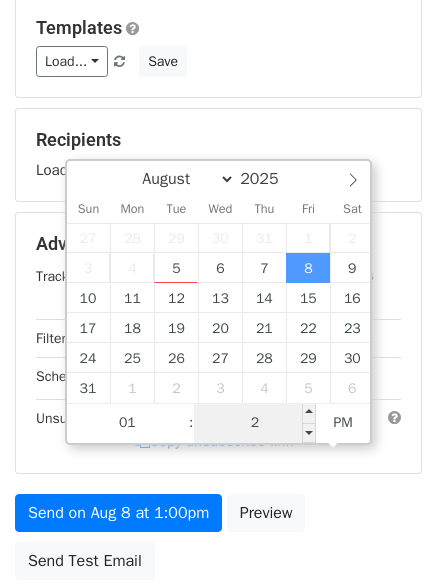 type on "22" 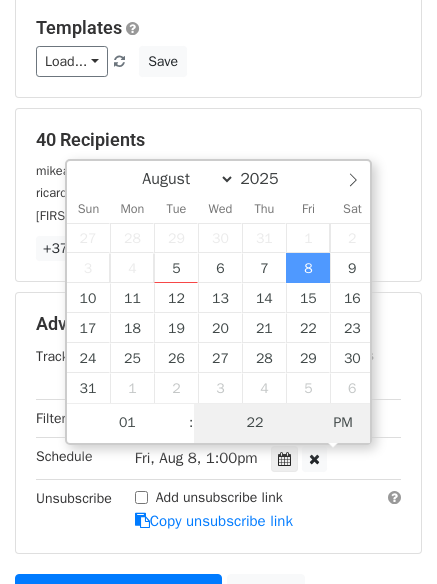 type on "2025-08-08 01:22" 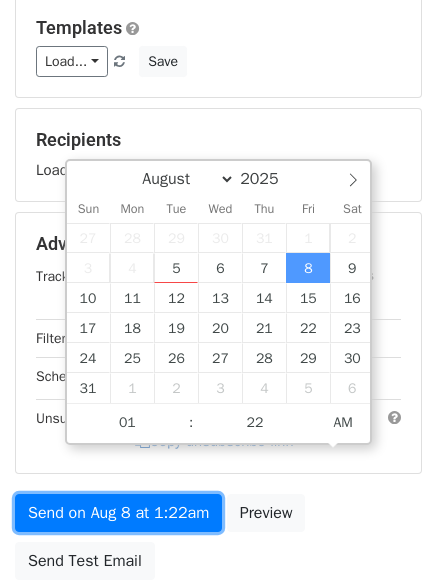 click on "Variables
Copy/paste...
{{Column A}}
{{Column B}}
{{Column C}}
{{Column D}}
{{Column E}}
{{Column F}}
Email column
Column A
Column B
Column C
Column D
Column E
Column F
Templates
Load...
No templates saved
Save
Recipients Loading...
Advanced
Tracking
Track Opens
UTM Codes
Track Clicks
Filters
Only include spreadsheet rows that match the following filters:
Schedule
Fri, Aug 8, 1:22am
2025-08-08 01:22
Unsubscribe
Add unsubscribe link
Copy unsubscribe link
Send on Aug 8 at 1:22am
Preview
Send Test Email" at bounding box center (218, 252) 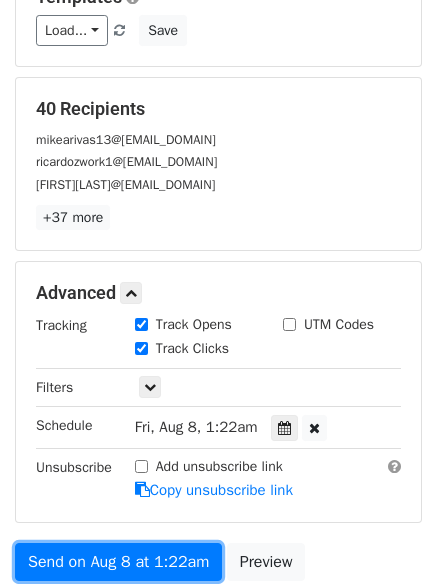 scroll, scrollTop: 400, scrollLeft: 0, axis: vertical 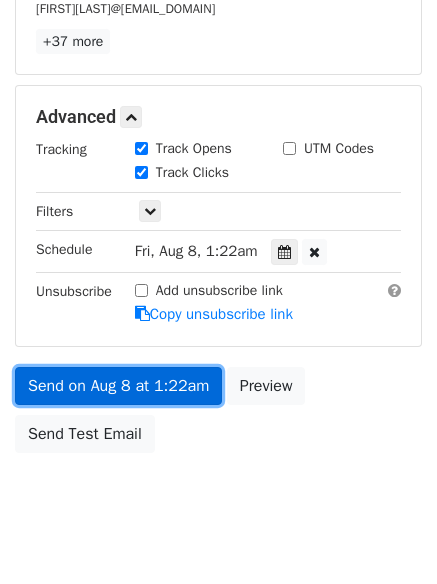 click on "Send on Aug 8 at 1:22am" at bounding box center [118, 386] 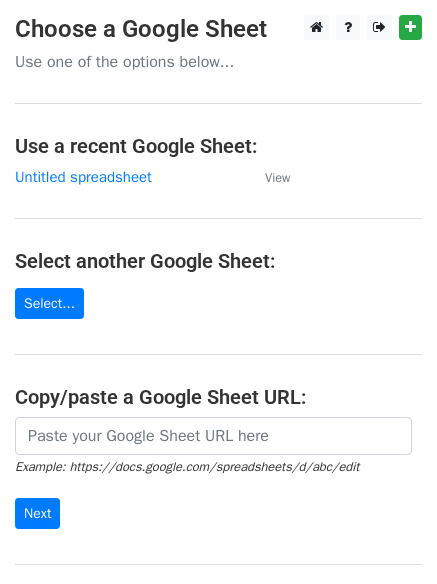 scroll, scrollTop: 0, scrollLeft: 0, axis: both 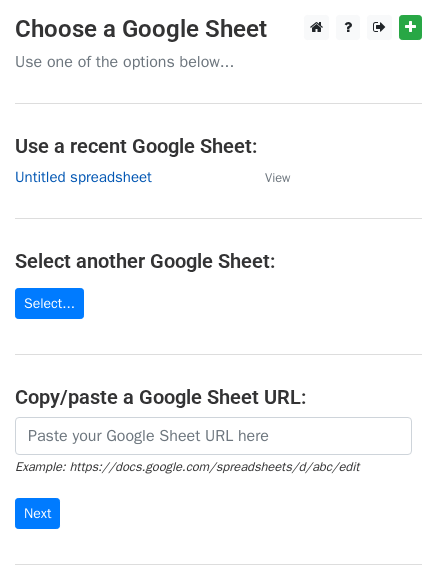 click on "Untitled spreadsheet" at bounding box center [83, 177] 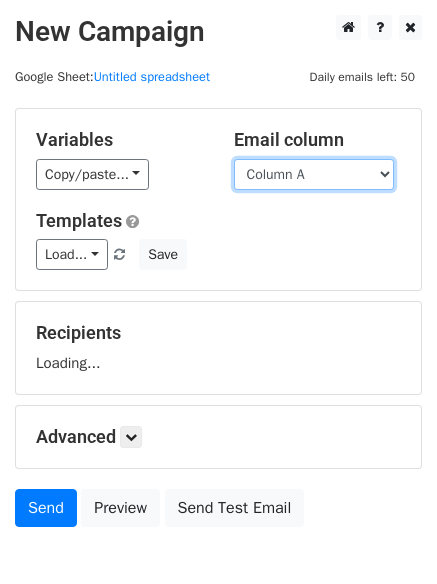 scroll, scrollTop: 0, scrollLeft: 0, axis: both 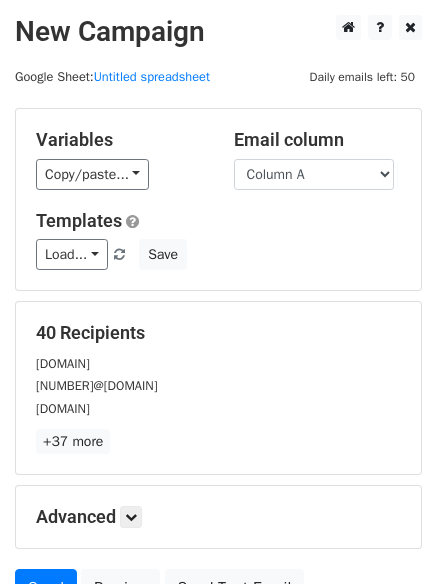 click on "Variables
Copy/paste...
{{Column A}}
{{Column B}}
{{Column C}}
{{Column D}}
{{Column E}}
{{Column F}}
Email column
Column A
Column B
Column C
Column D
Column E
Column F
Templates
Load...
No templates saved
Save" at bounding box center [218, 199] 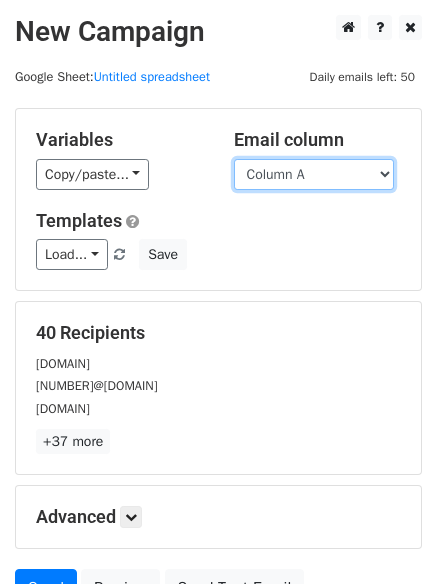 click on "Column A
Column B
Column C
Column D
Column E
Column F" at bounding box center (314, 174) 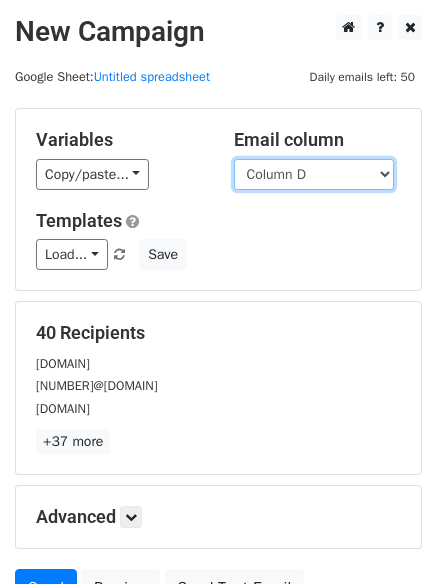click on "Column A
Column B
Column C
Column D
Column E
Column F" at bounding box center [314, 174] 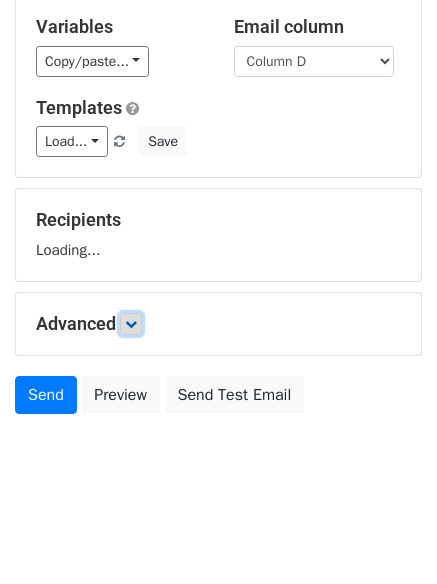 click on "Variables
Copy/paste...
{{Column A}}
{{Column B}}
{{Column C}}
{{Column D}}
{{Column E}}
{{Column F}}
Email column
Column A
Column B
Column C
Column D
Column E
Column F
Templates
Load...
No templates saved
Save
Recipients Loading...
Advanced
Tracking
Track Opens
UTM Codes
Track Clicks
Filters
Only include spreadsheet rows that match the following filters:
Schedule
Send now
Unsubscribe
Add unsubscribe link
Copy unsubscribe link
Send
Preview
Send Test Email" at bounding box center [218, 209] 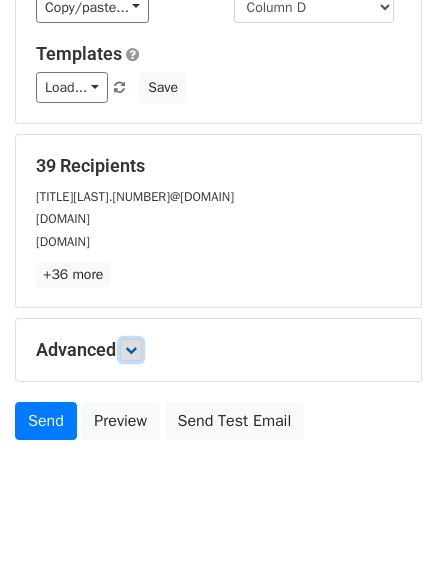 scroll, scrollTop: 193, scrollLeft: 0, axis: vertical 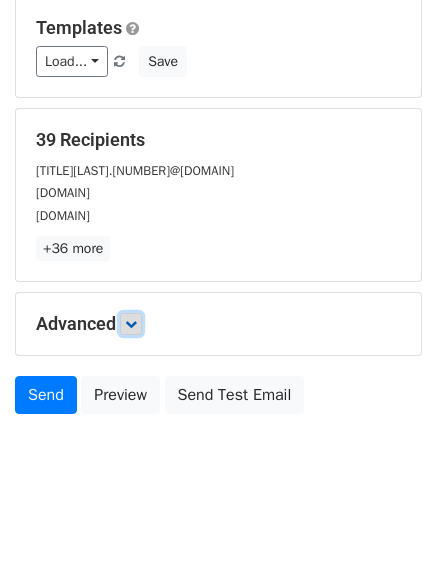 click at bounding box center (131, 324) 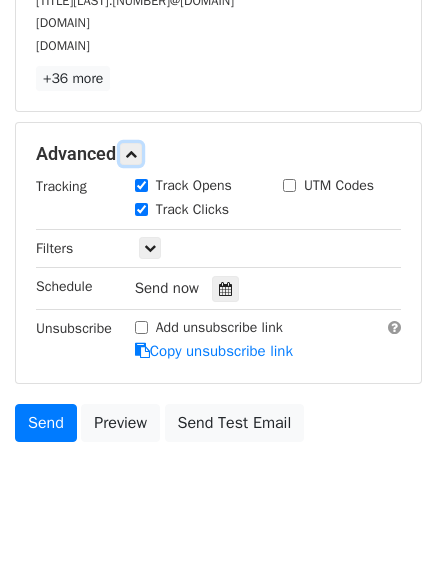 scroll, scrollTop: 368, scrollLeft: 0, axis: vertical 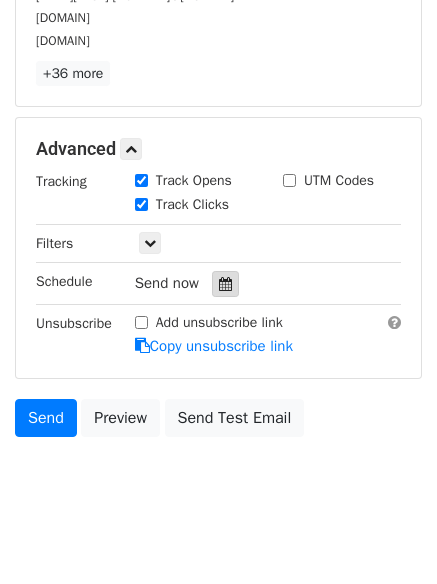 click at bounding box center [225, 284] 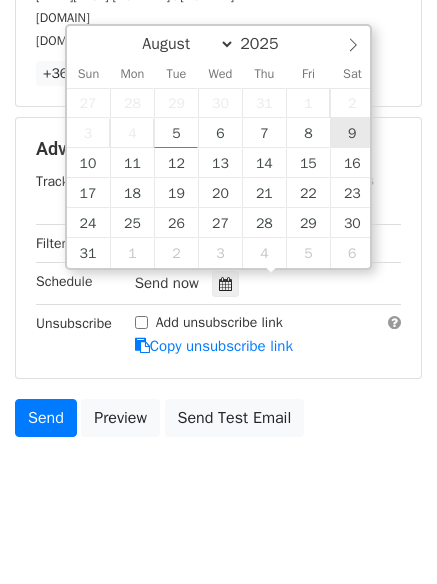 type on "2025-08-09 12:00" 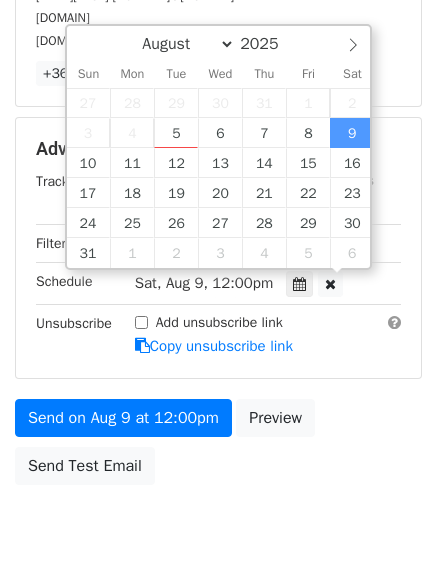 scroll, scrollTop: 1, scrollLeft: 0, axis: vertical 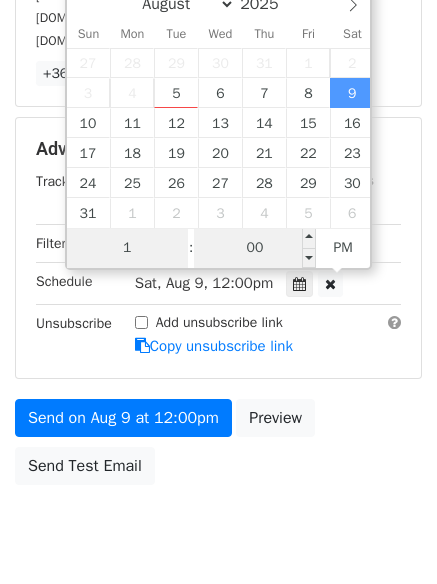 type on "1" 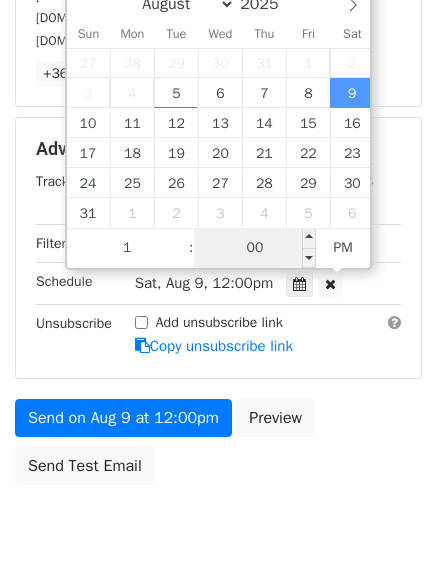 type on "2025-08-09 13:00" 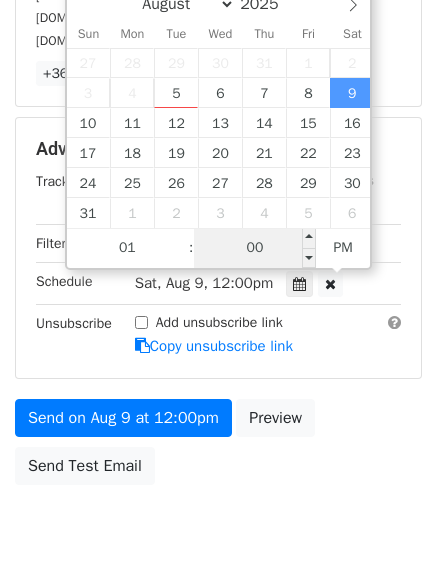 click on "00" at bounding box center [255, 248] 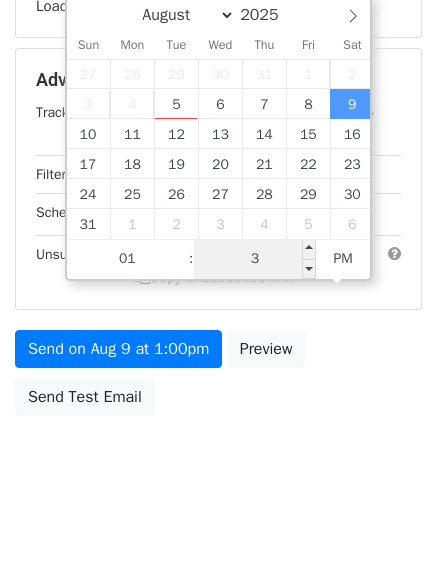 type on "33" 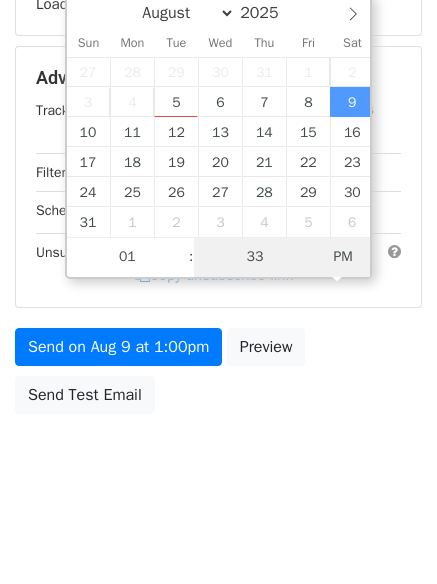 type on "2025-08-09 01:33" 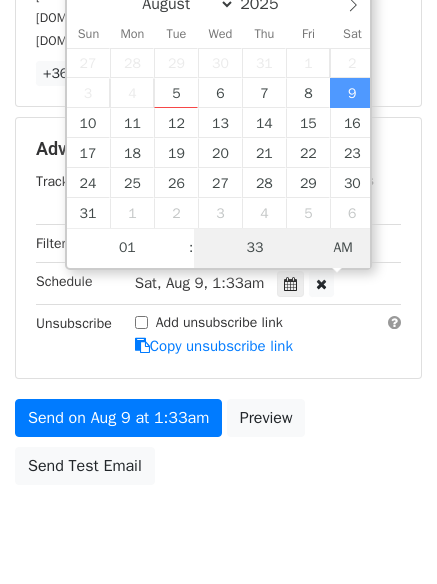 click on "AM" at bounding box center (343, 248) 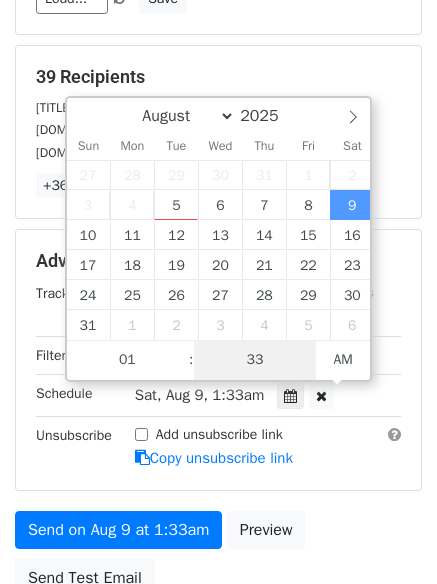 scroll, scrollTop: 437, scrollLeft: 0, axis: vertical 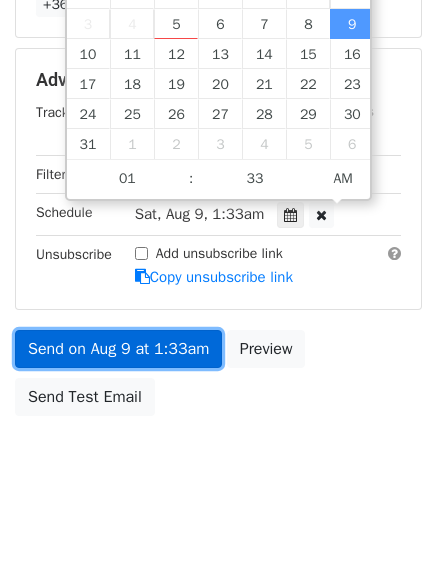 click on "Send on Aug 9 at 1:33am" at bounding box center (118, 349) 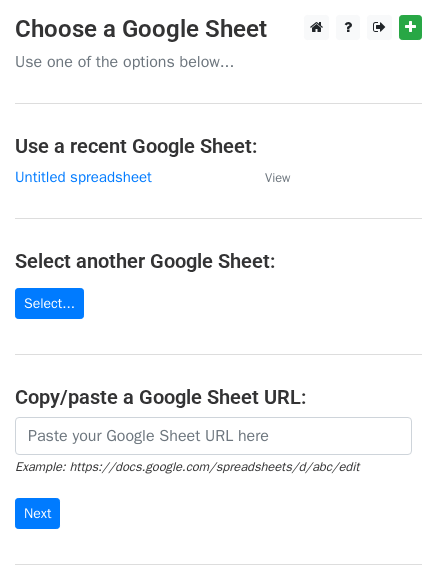 scroll, scrollTop: 0, scrollLeft: 0, axis: both 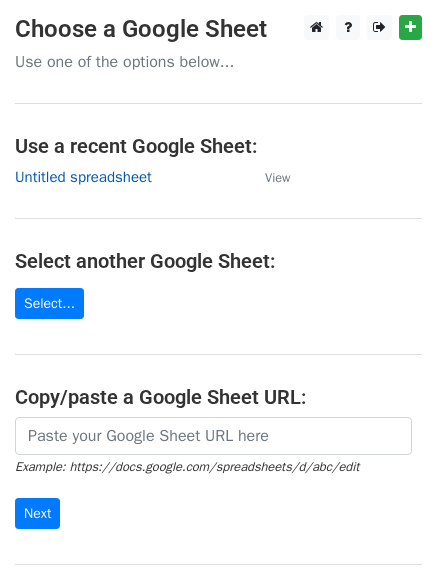 click on "Untitled spreadsheet" at bounding box center (83, 177) 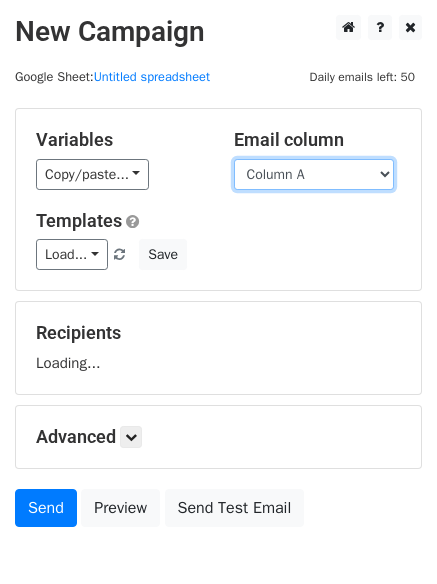 scroll, scrollTop: 0, scrollLeft: 0, axis: both 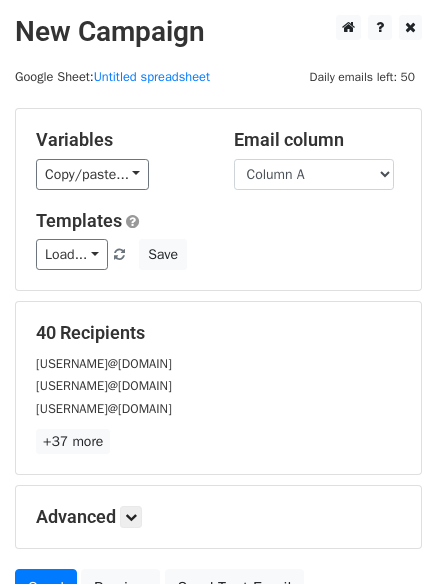 click on "Column A
Column B
Column C
Column D
Column E
Column F" at bounding box center (314, 174) 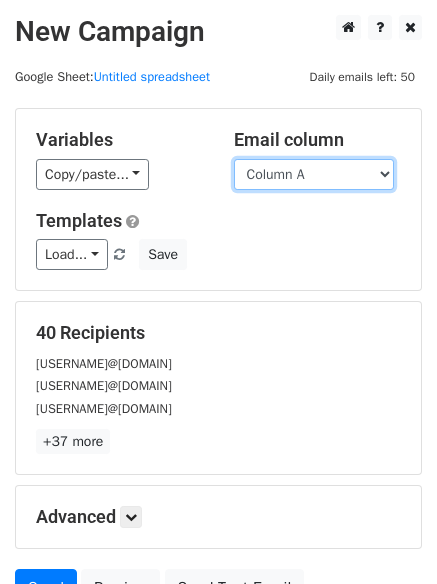 click on "Column A
Column B
Column C
Column D
Column E
Column F" at bounding box center (314, 174) 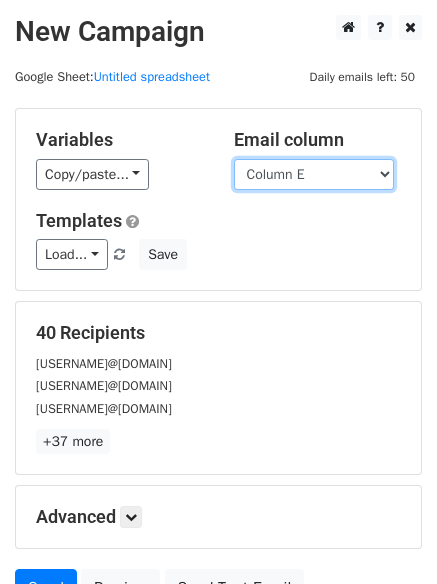click on "Column A
Column B
Column C
Column D
Column E
Column F" at bounding box center [314, 174] 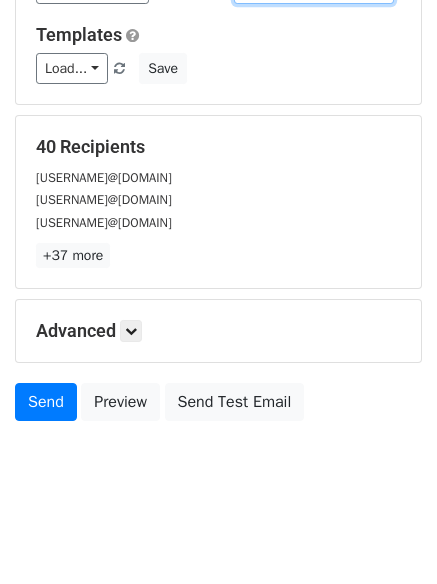 scroll, scrollTop: 193, scrollLeft: 0, axis: vertical 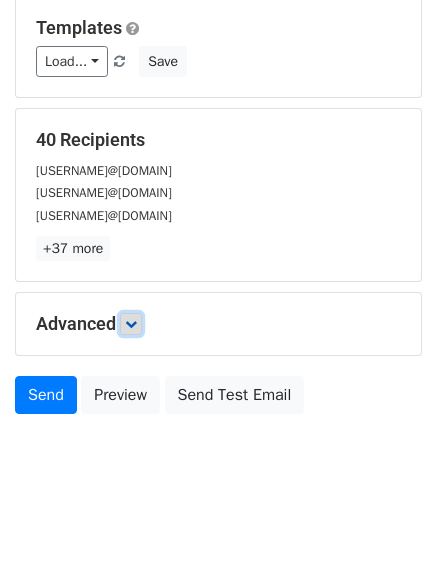 click at bounding box center (131, 324) 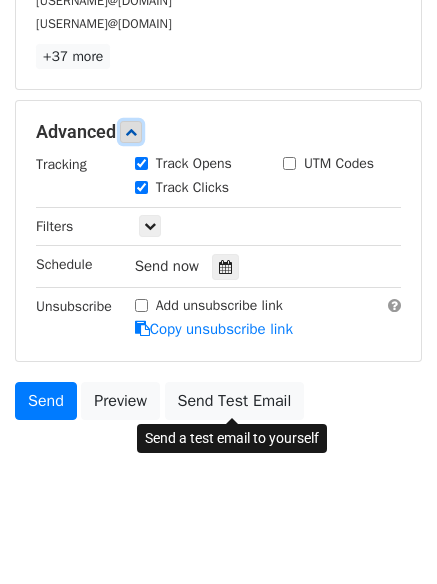 scroll, scrollTop: 387, scrollLeft: 0, axis: vertical 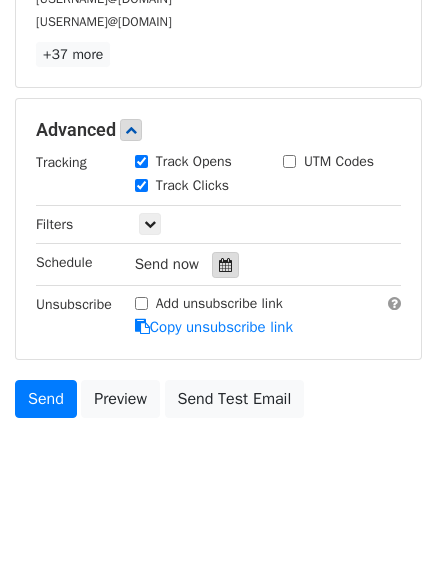 click at bounding box center (225, 265) 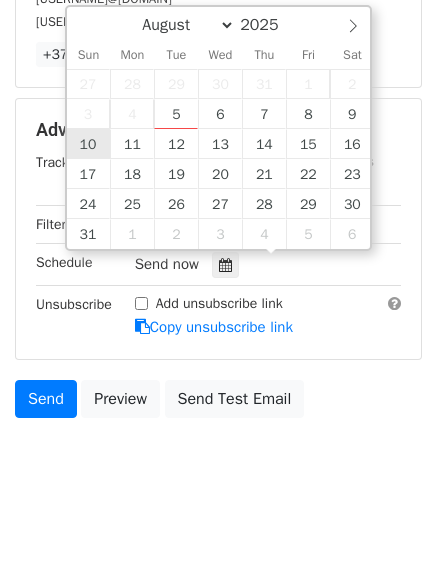 type on "2025-08-10 12:00" 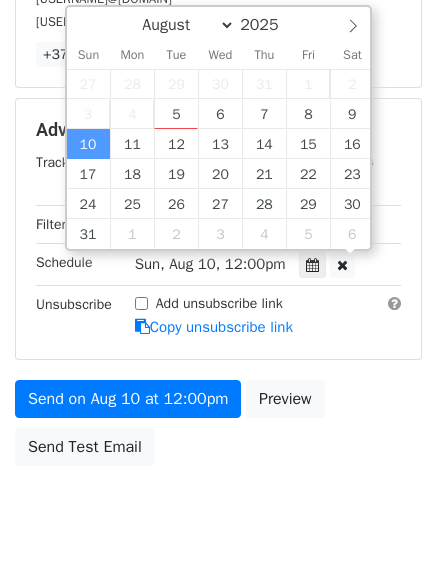 scroll, scrollTop: 1, scrollLeft: 0, axis: vertical 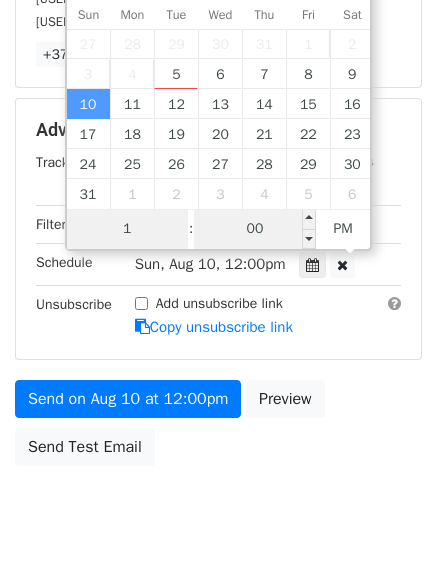 type on "1" 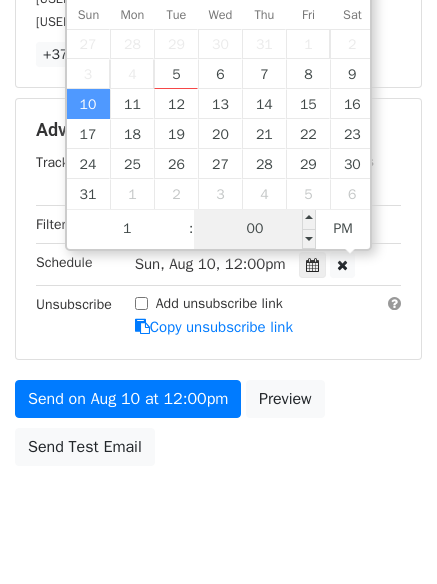 type on "2025-08-10 13:00" 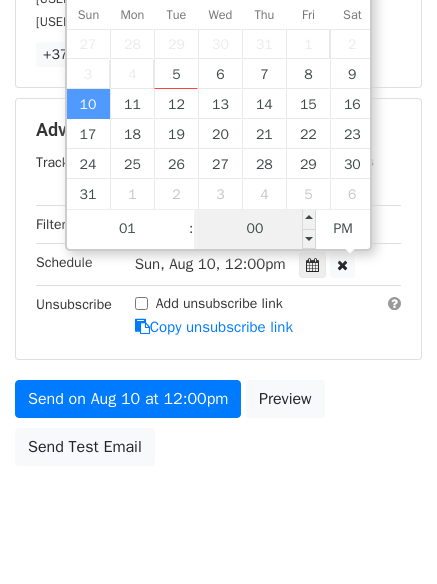 click on "00" at bounding box center [255, 229] 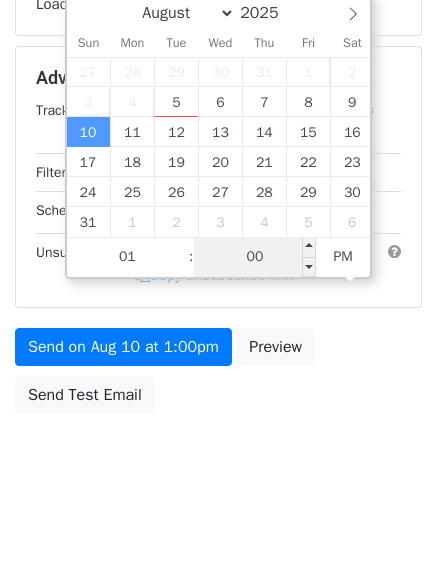 scroll, scrollTop: 357, scrollLeft: 0, axis: vertical 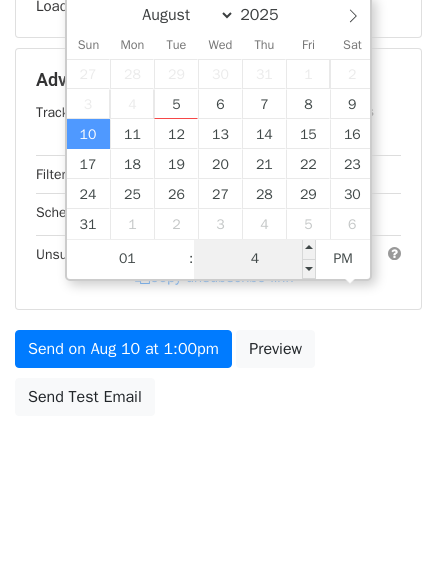 type on "44" 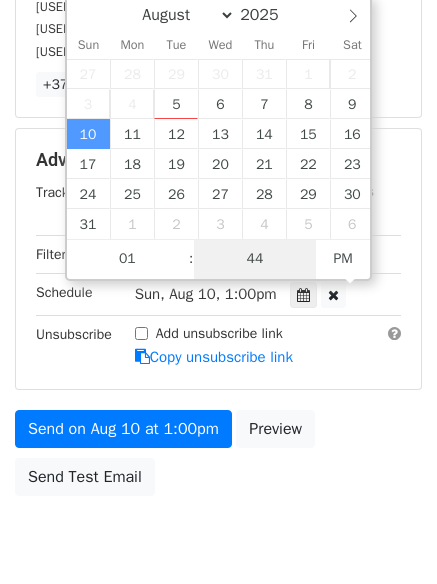 scroll, scrollTop: 387, scrollLeft: 0, axis: vertical 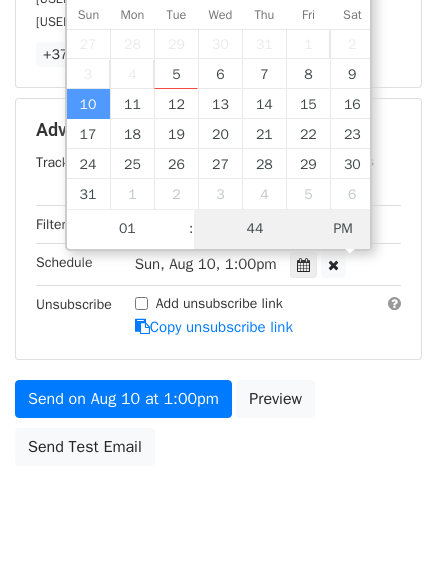 type on "2025-08-10 01:44" 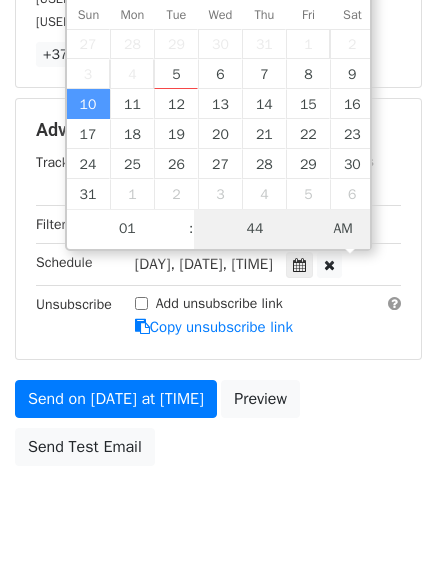 click on "AM" at bounding box center [343, 229] 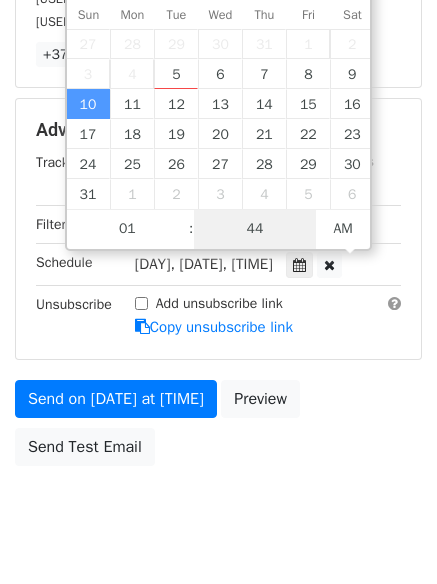scroll, scrollTop: 357, scrollLeft: 0, axis: vertical 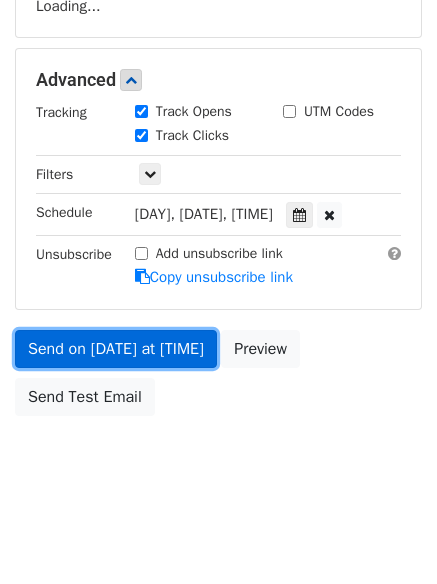 click on "Send on Aug 10 at 1:44am" at bounding box center (116, 349) 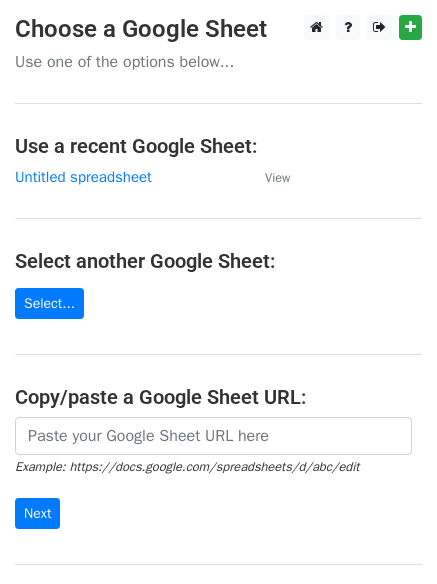 scroll, scrollTop: 0, scrollLeft: 0, axis: both 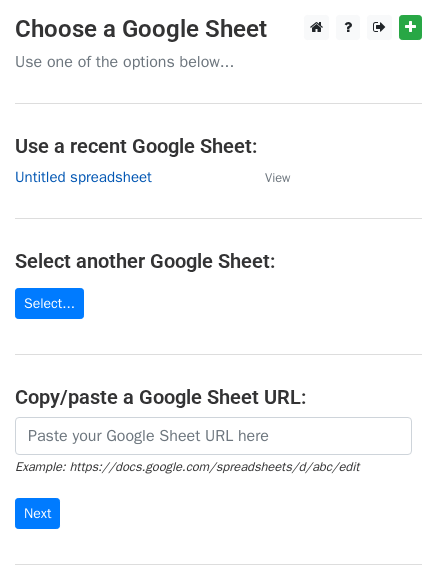 click on "Untitled spreadsheet" at bounding box center (83, 177) 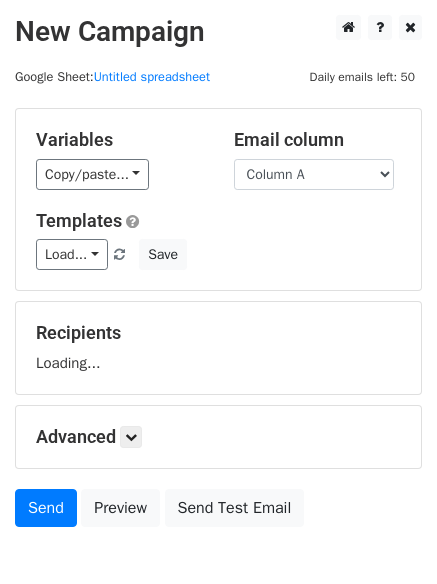 scroll, scrollTop: 0, scrollLeft: 0, axis: both 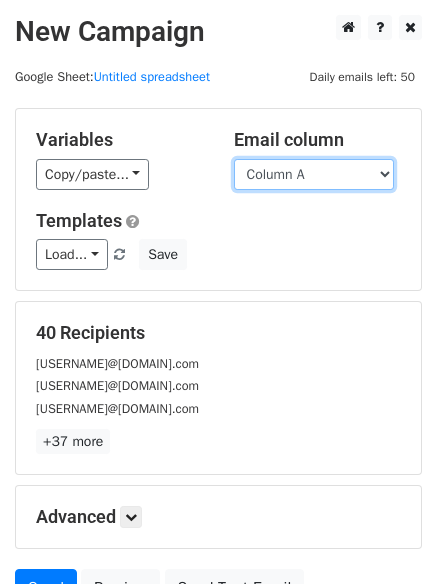 click on "Column A
Column B
Column C
Column D
Column E
Column F" at bounding box center [314, 174] 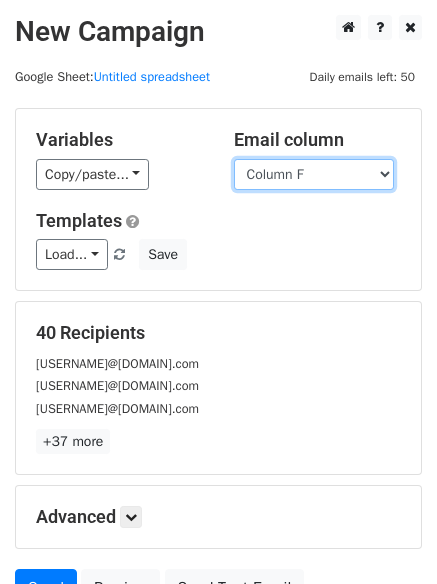 click on "Column A
Column B
Column C
Column D
Column E
Column F" at bounding box center [314, 174] 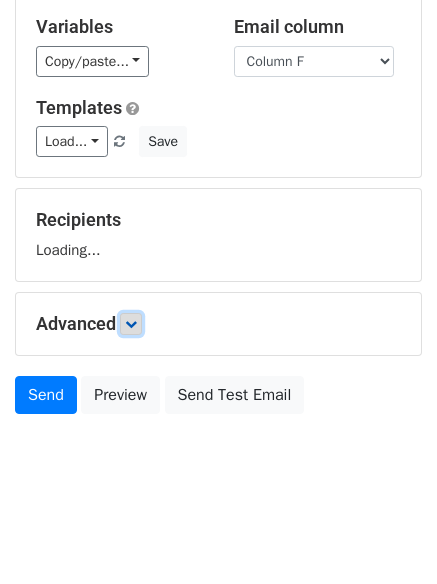 click at bounding box center [131, 324] 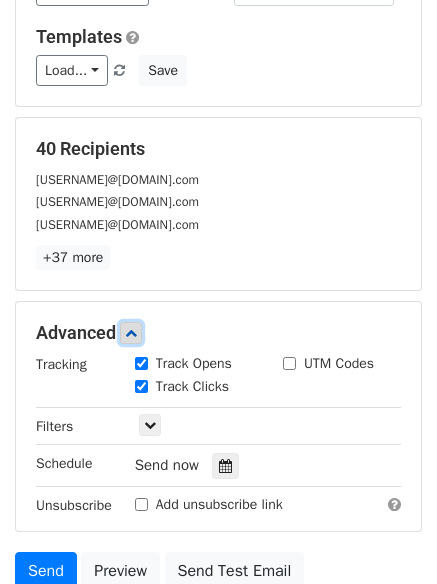 scroll, scrollTop: 255, scrollLeft: 0, axis: vertical 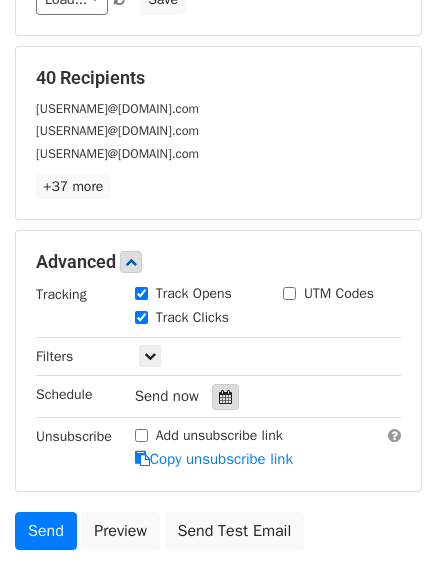 click at bounding box center [225, 397] 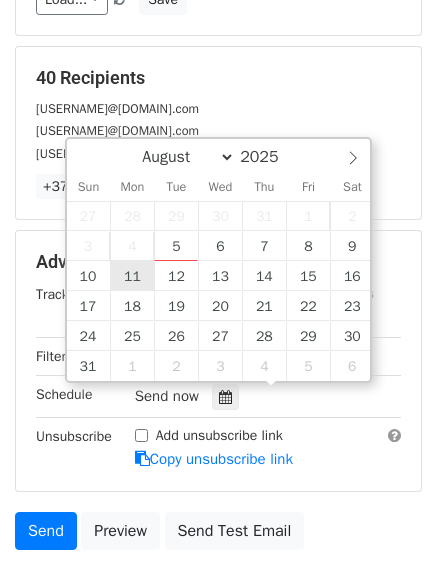 type on "2025-08-11 12:00" 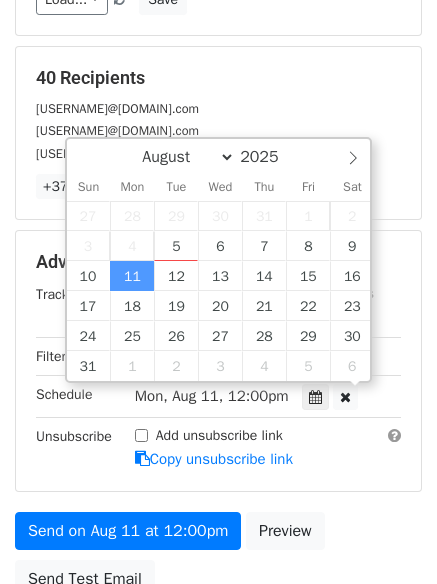 scroll, scrollTop: 1, scrollLeft: 0, axis: vertical 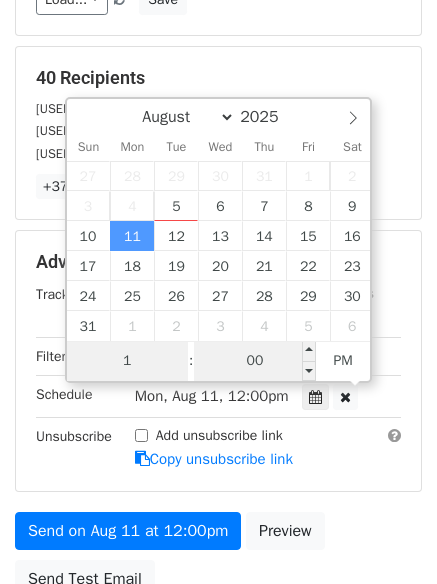 type on "1" 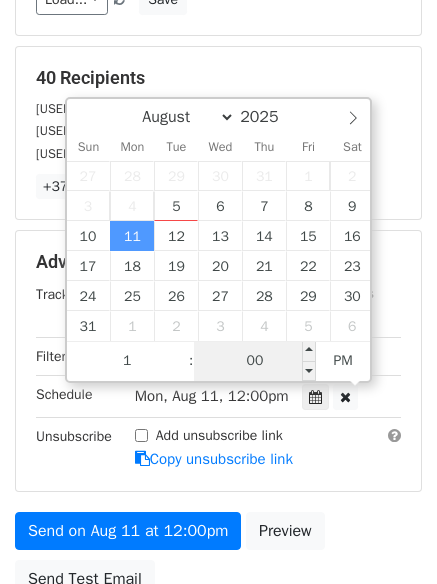type on "2025-08-11 13:00" 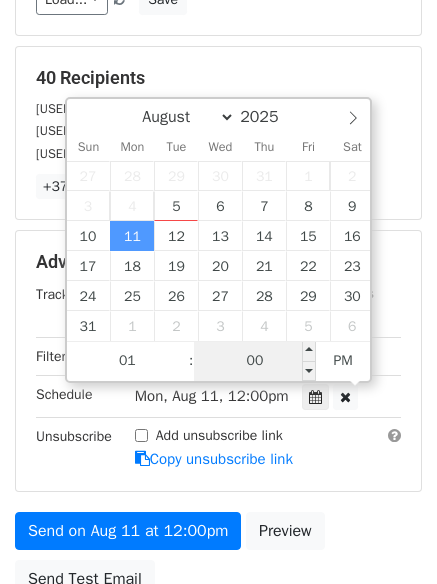 click on "00" at bounding box center [255, 361] 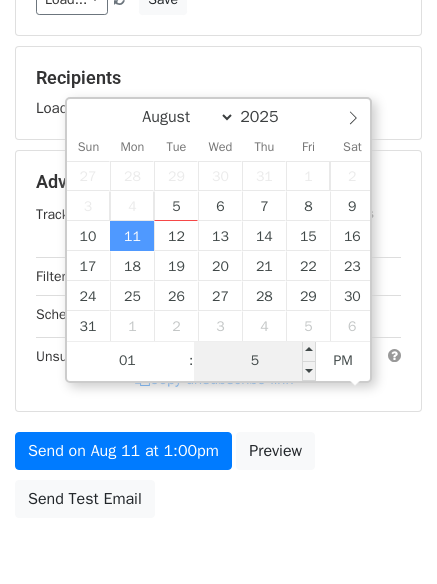 type on "55" 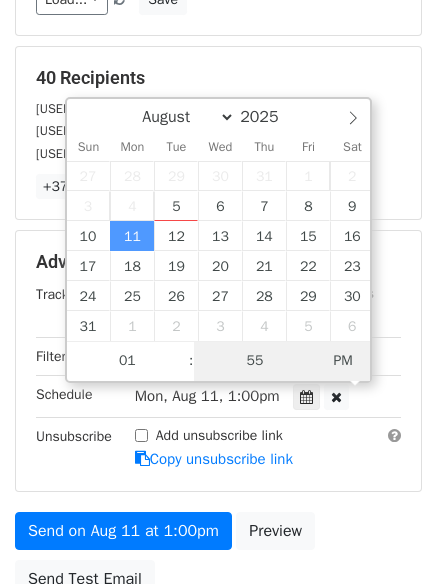 type on "2025-08-11 01:55" 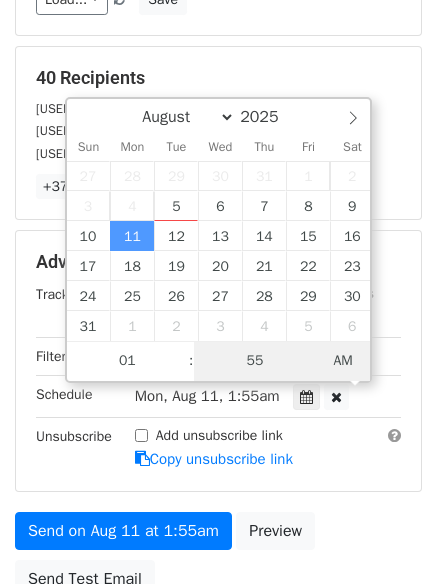 click on "AM" at bounding box center [343, 361] 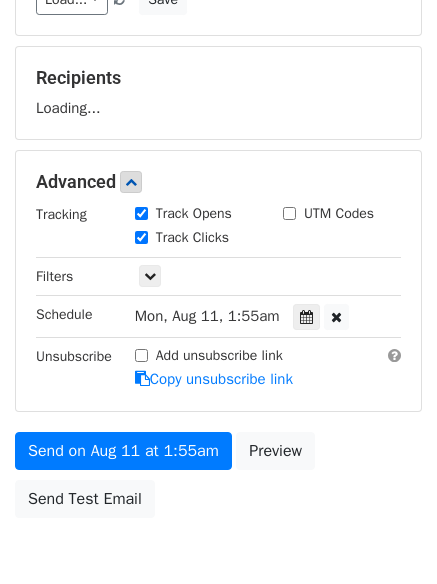 click on "Send on Aug 11 at 1:55am
Preview
Send Test Email" at bounding box center [218, 480] 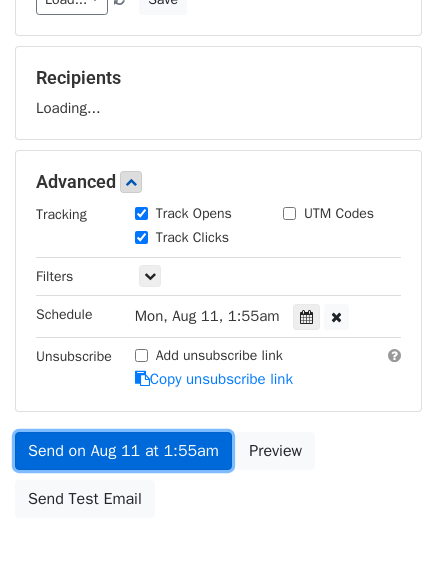 click on "Send on Aug 11 at 1:55am" at bounding box center [123, 451] 